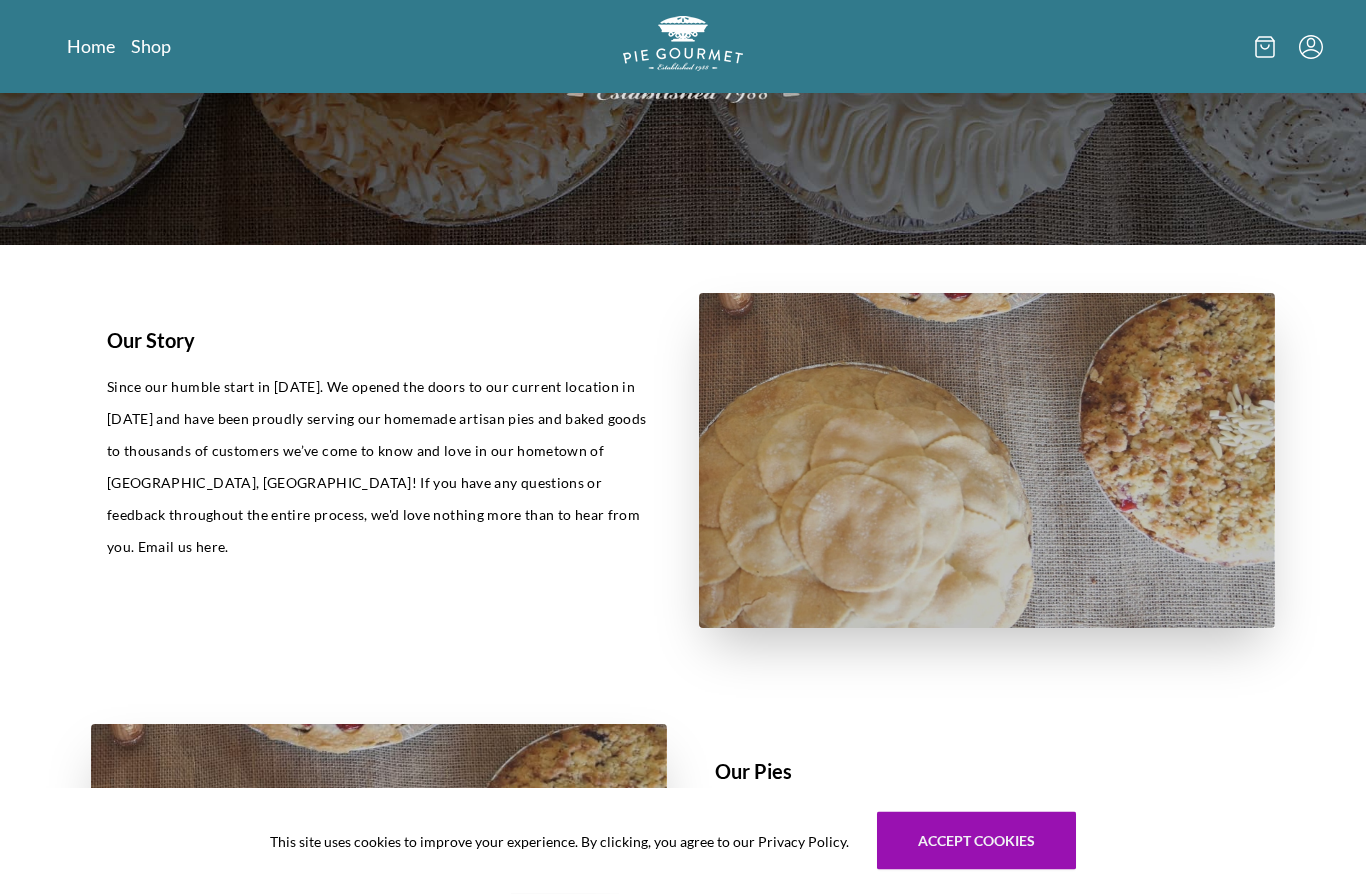 scroll, scrollTop: 0, scrollLeft: 0, axis: both 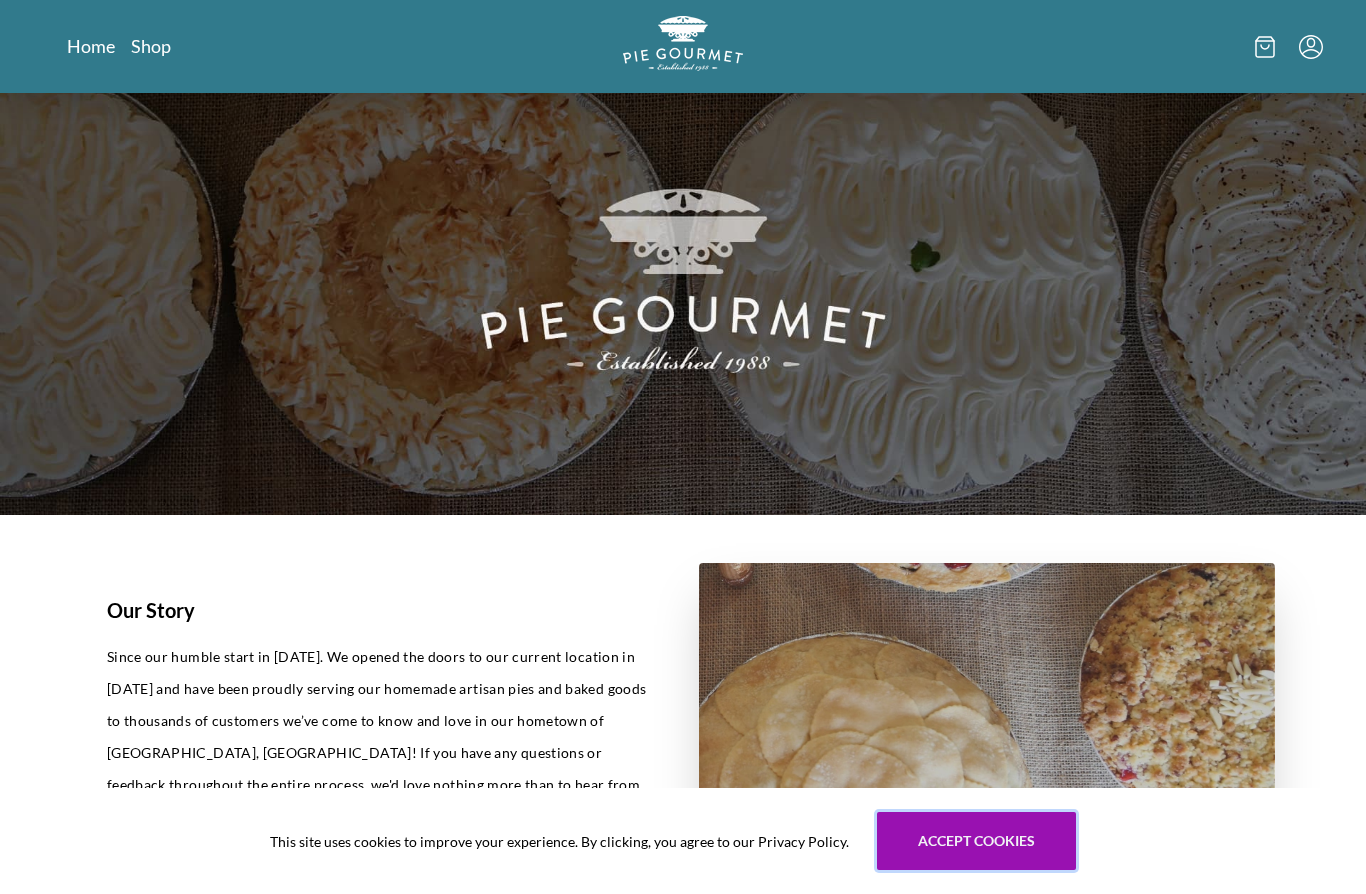 click on "Accept cookies" at bounding box center (976, 841) 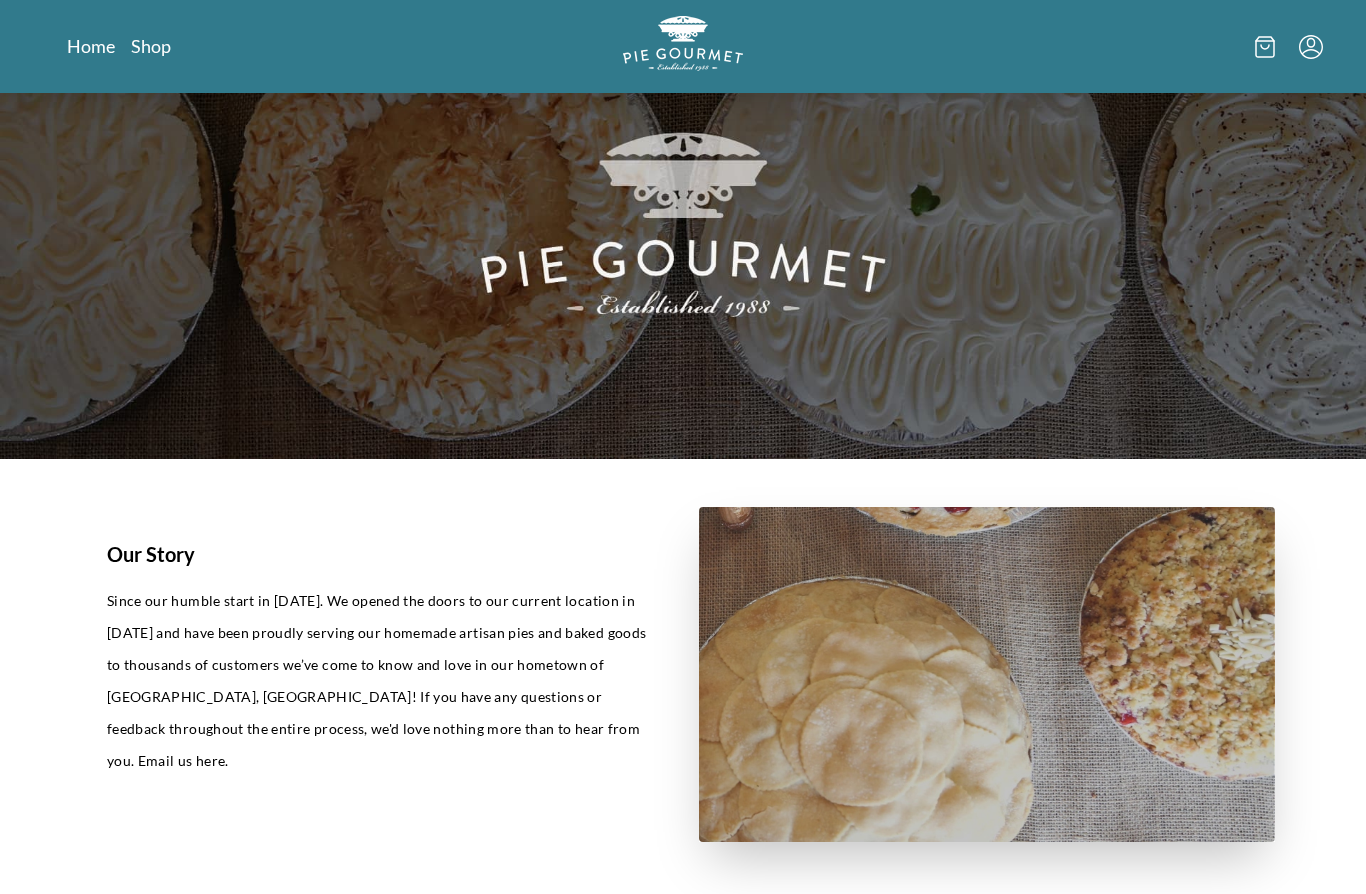 scroll, scrollTop: 0, scrollLeft: 0, axis: both 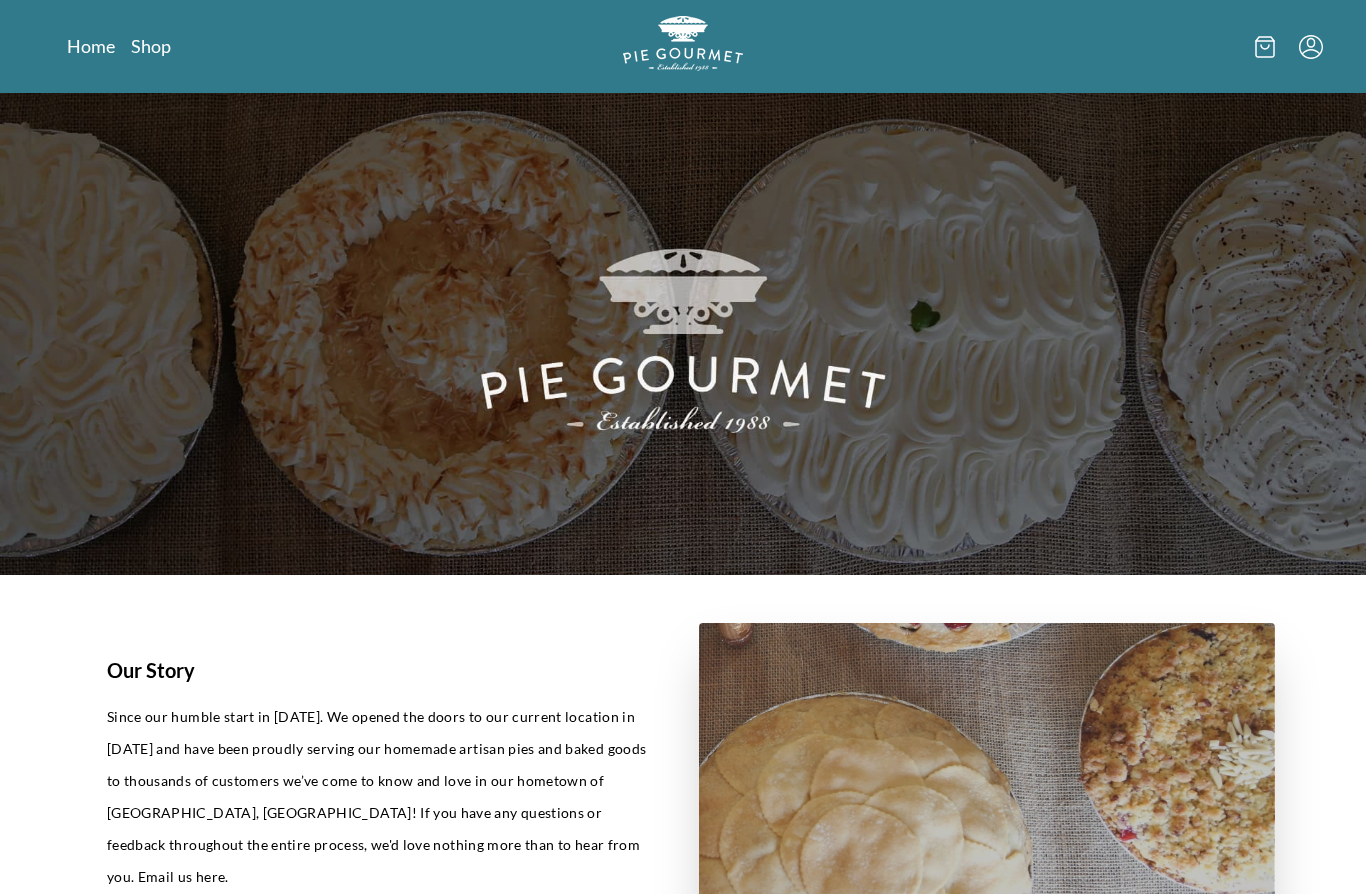 click on "Shop" at bounding box center (151, 46) 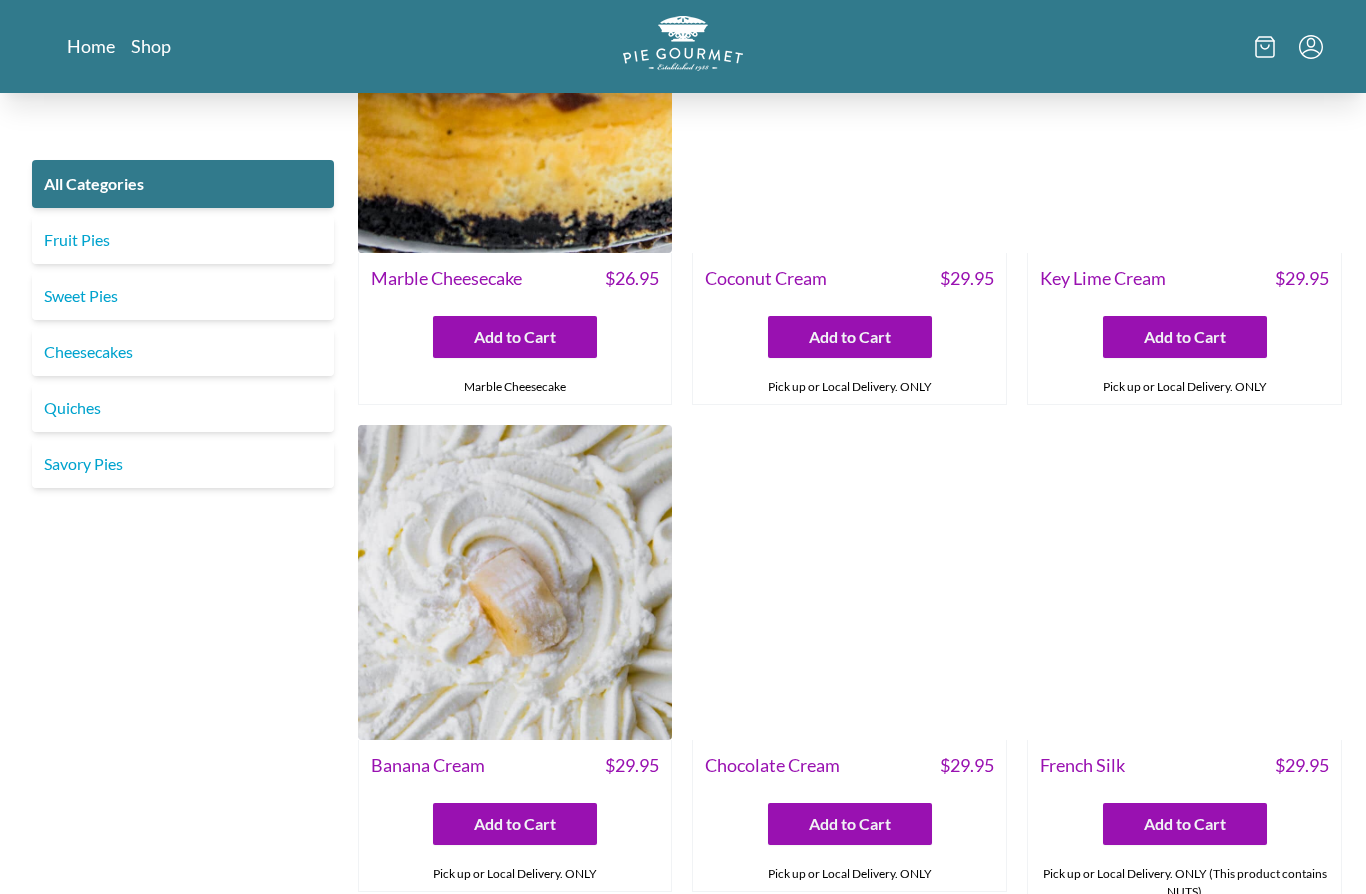 scroll, scrollTop: 3926, scrollLeft: 0, axis: vertical 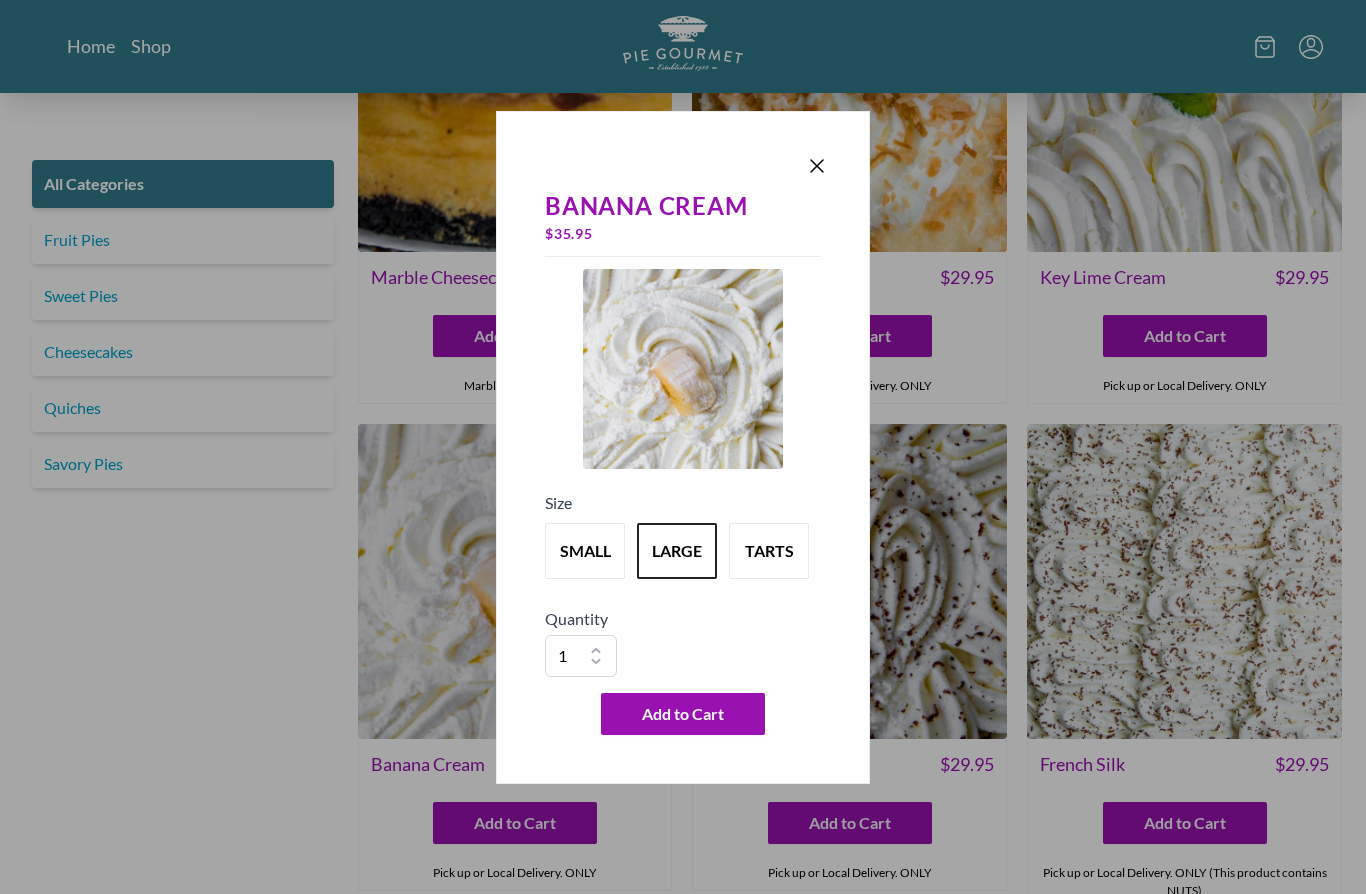 click 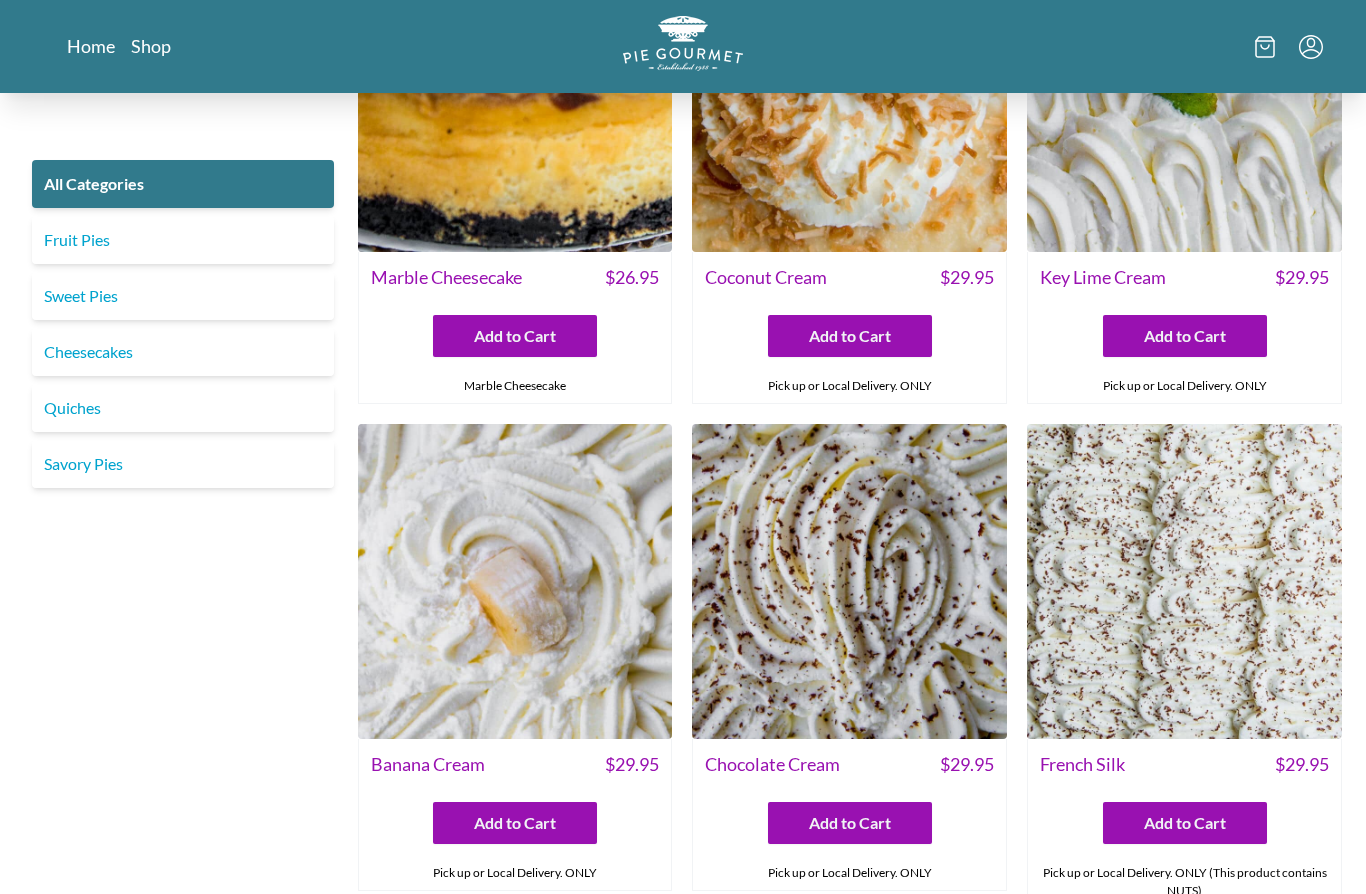 click 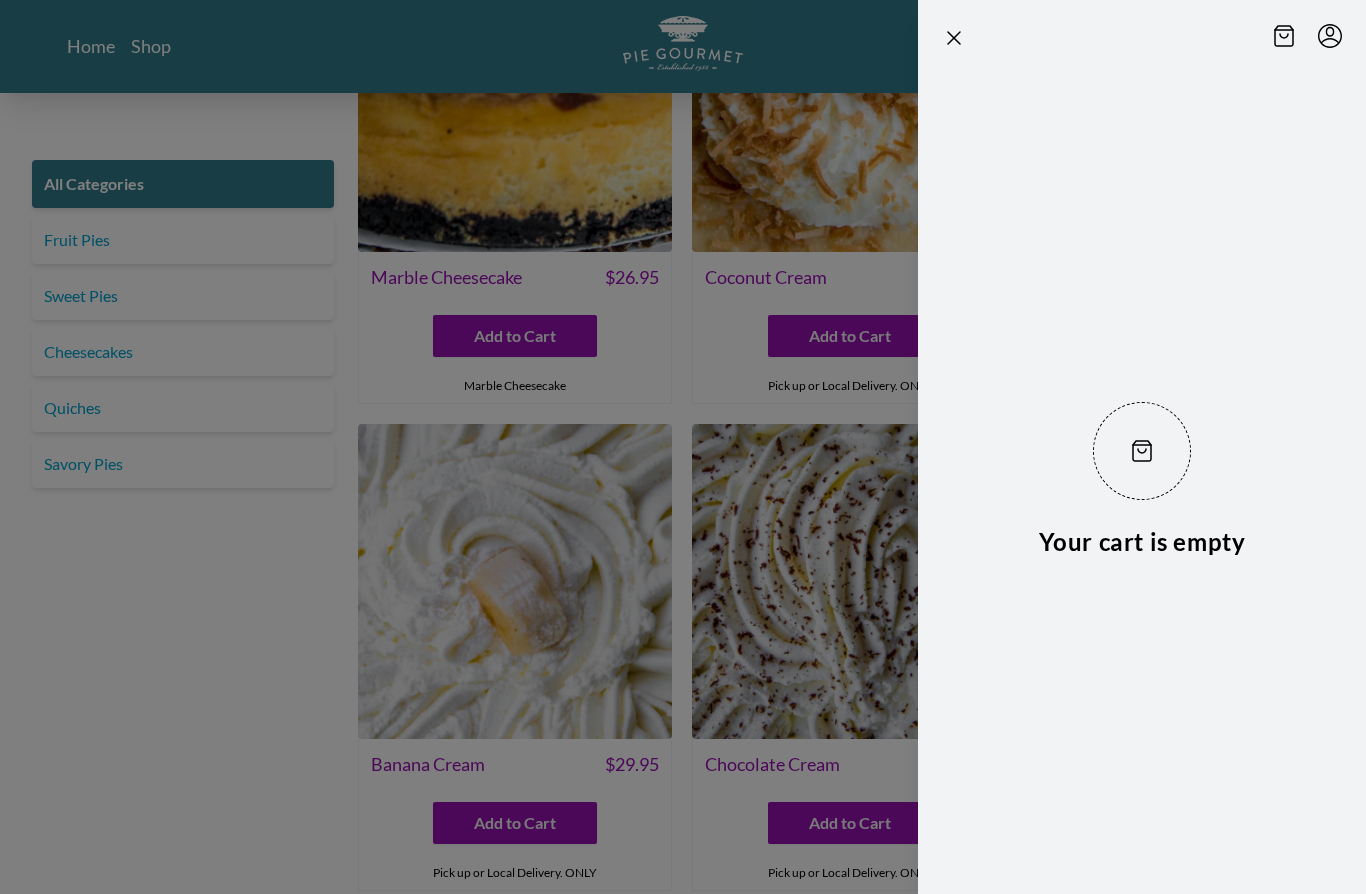 click 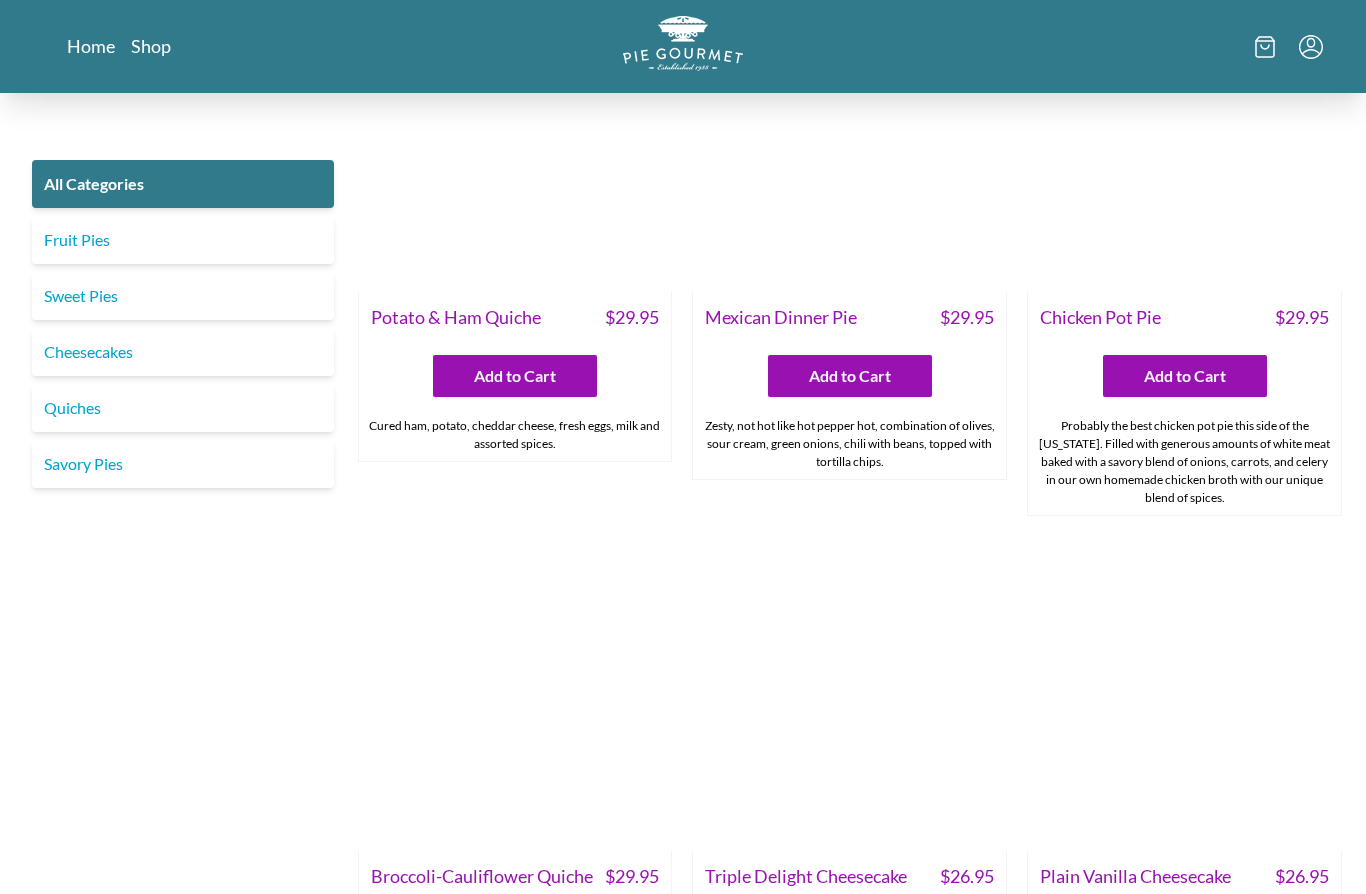 scroll, scrollTop: 2769, scrollLeft: 0, axis: vertical 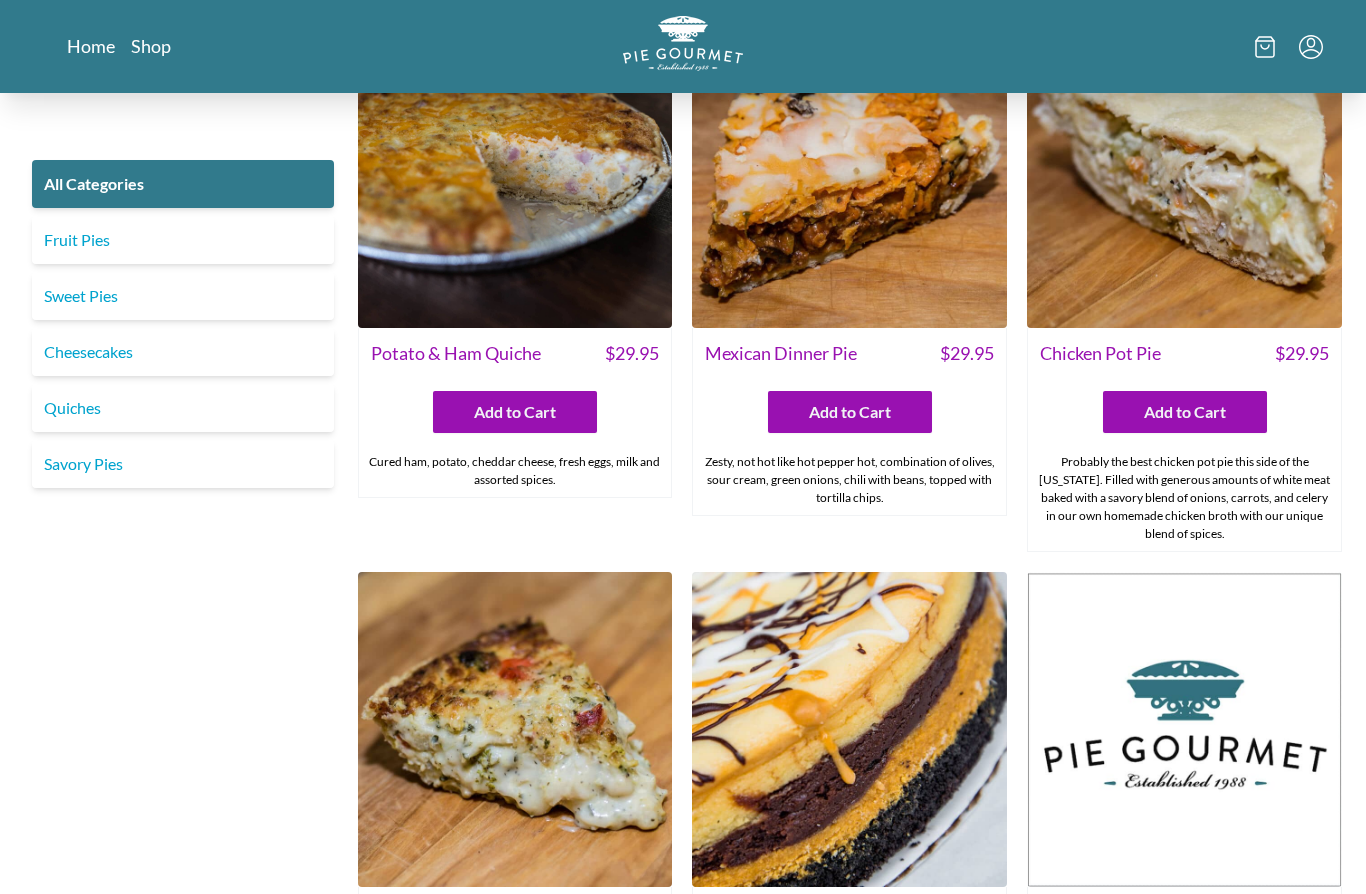 click on "Fruit Pies" at bounding box center (183, 240) 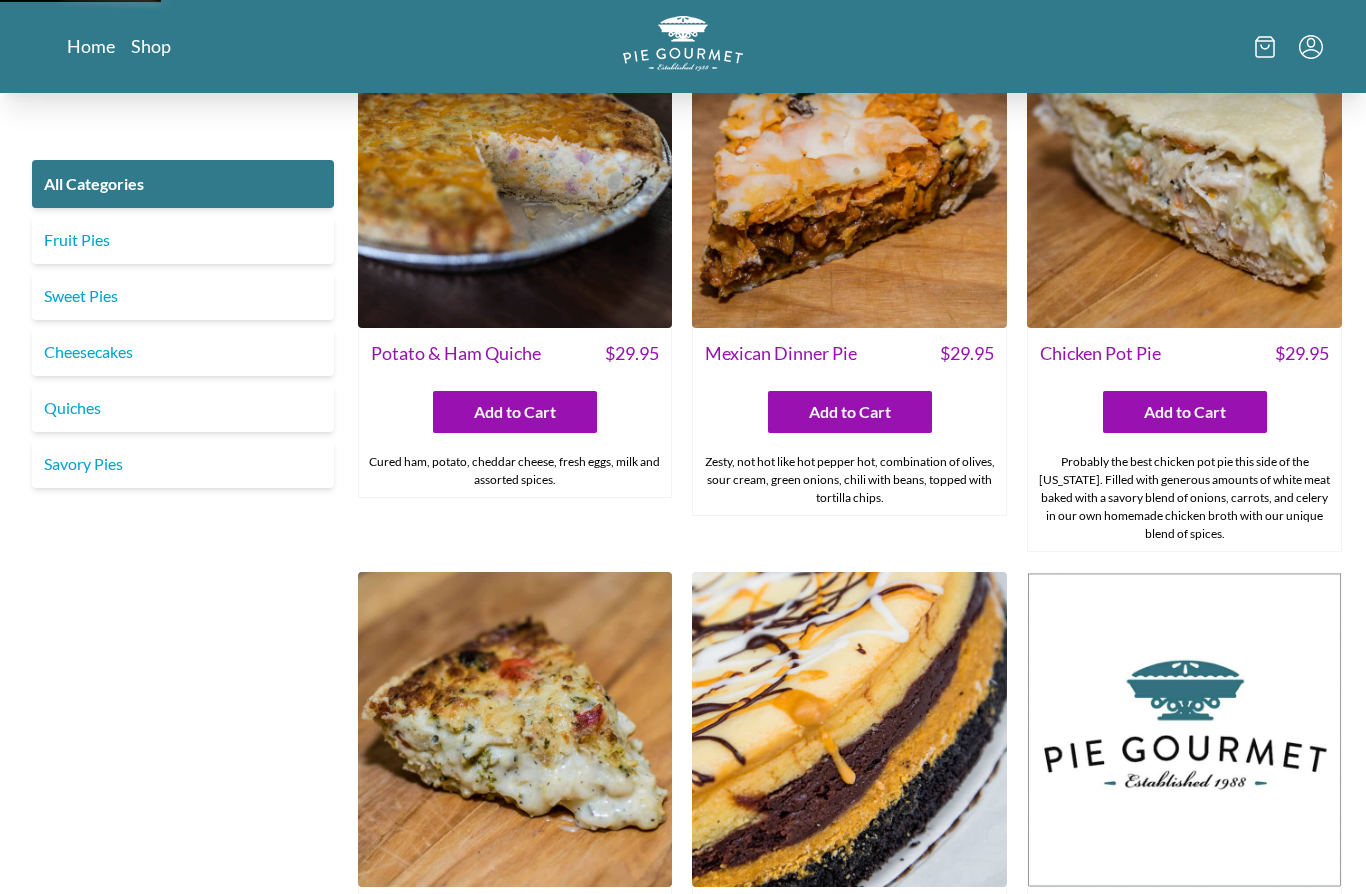 click on "Fruit Pies" at bounding box center [183, 240] 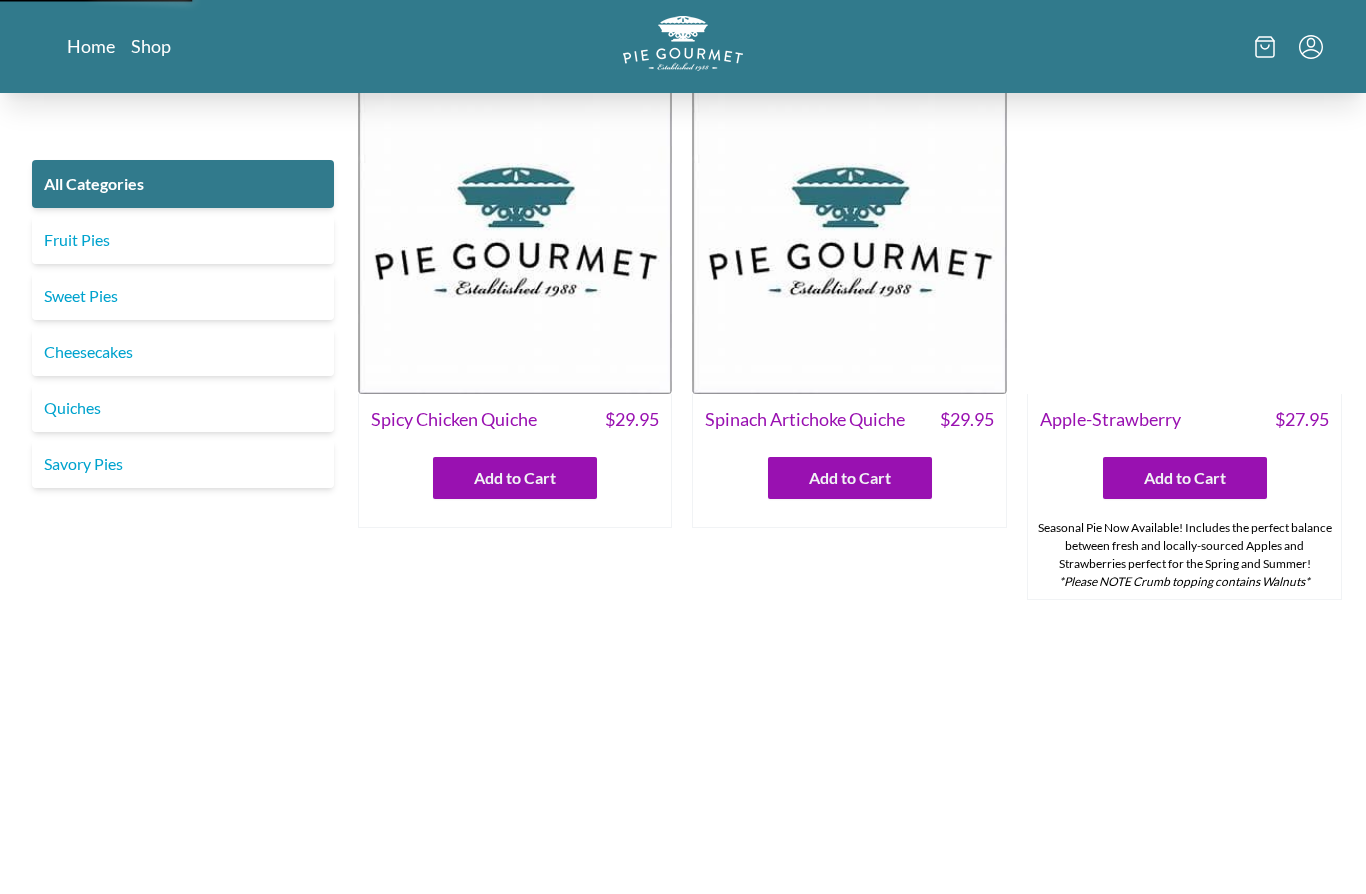 scroll, scrollTop: 0, scrollLeft: 0, axis: both 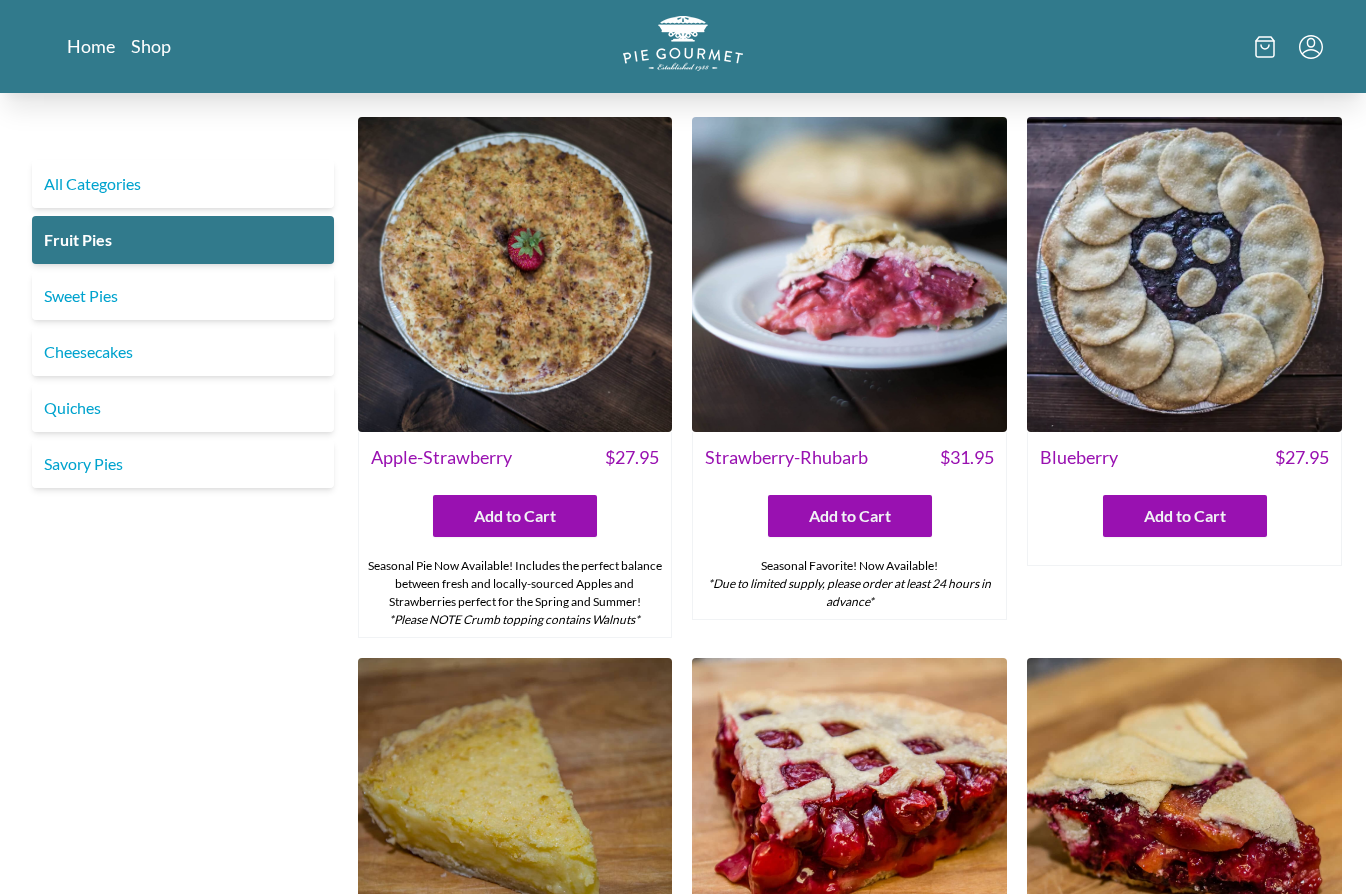 click on "Home" at bounding box center [91, 46] 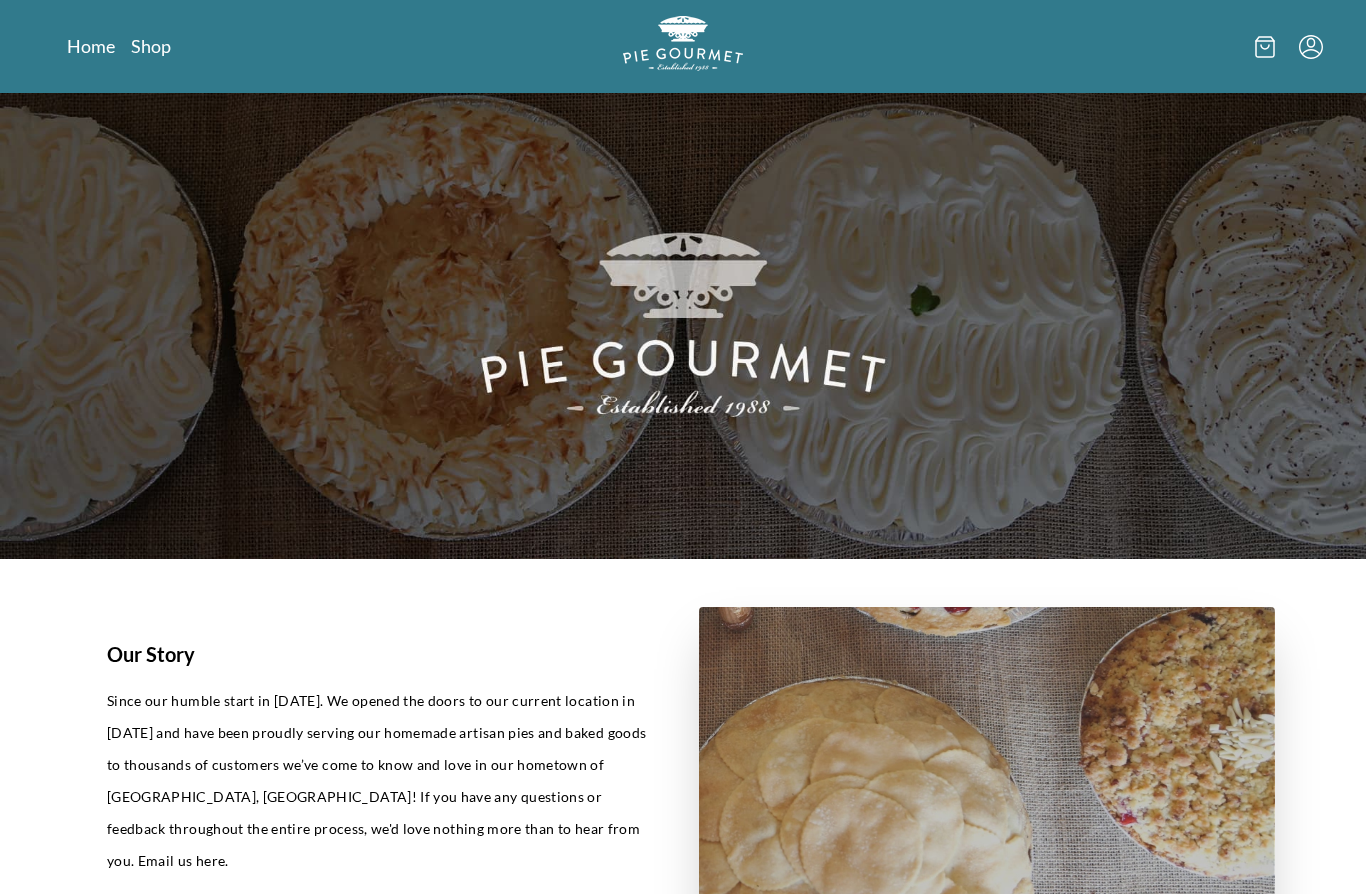 scroll, scrollTop: 0, scrollLeft: 0, axis: both 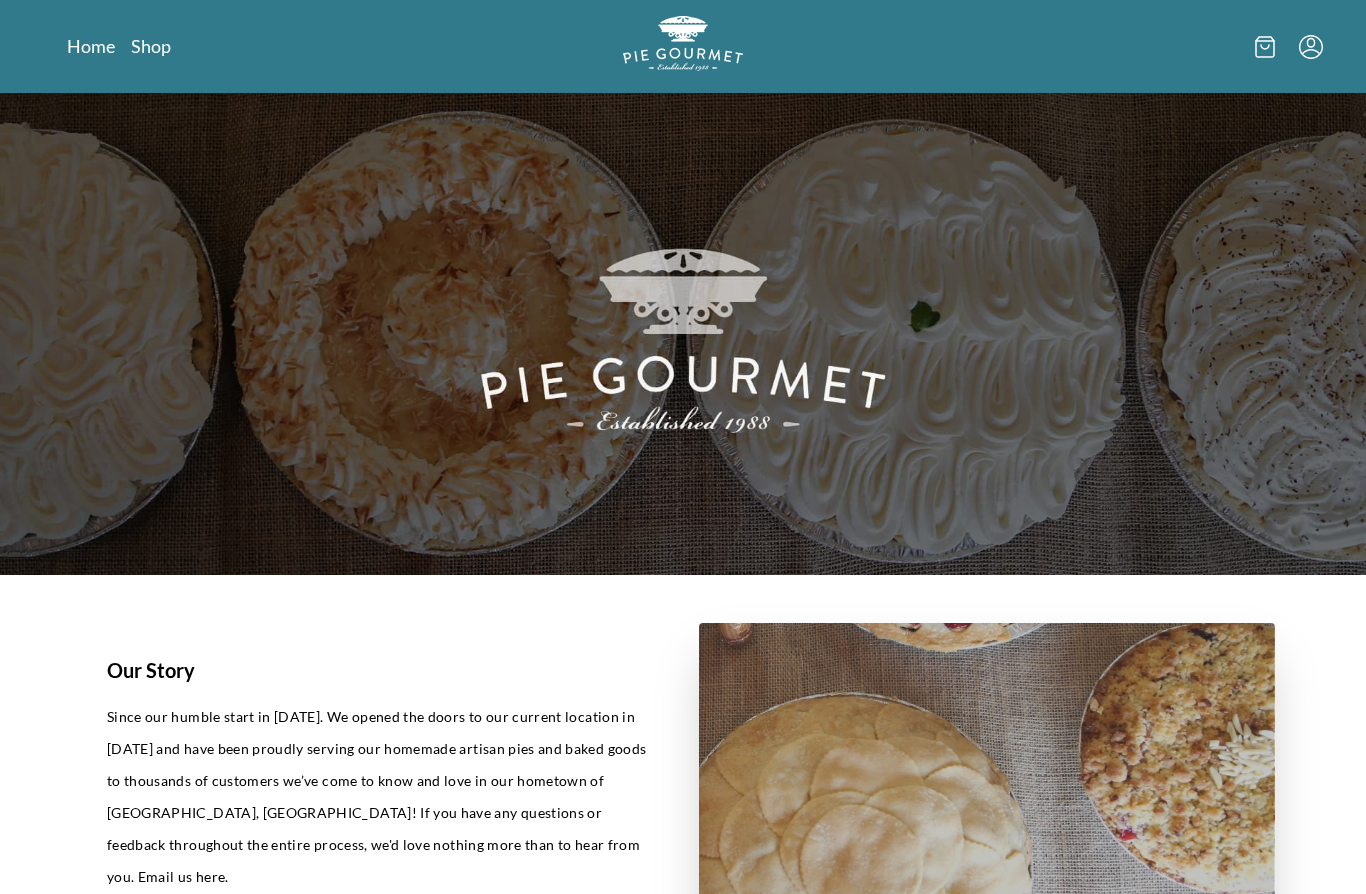 click on "Shop" at bounding box center (151, 46) 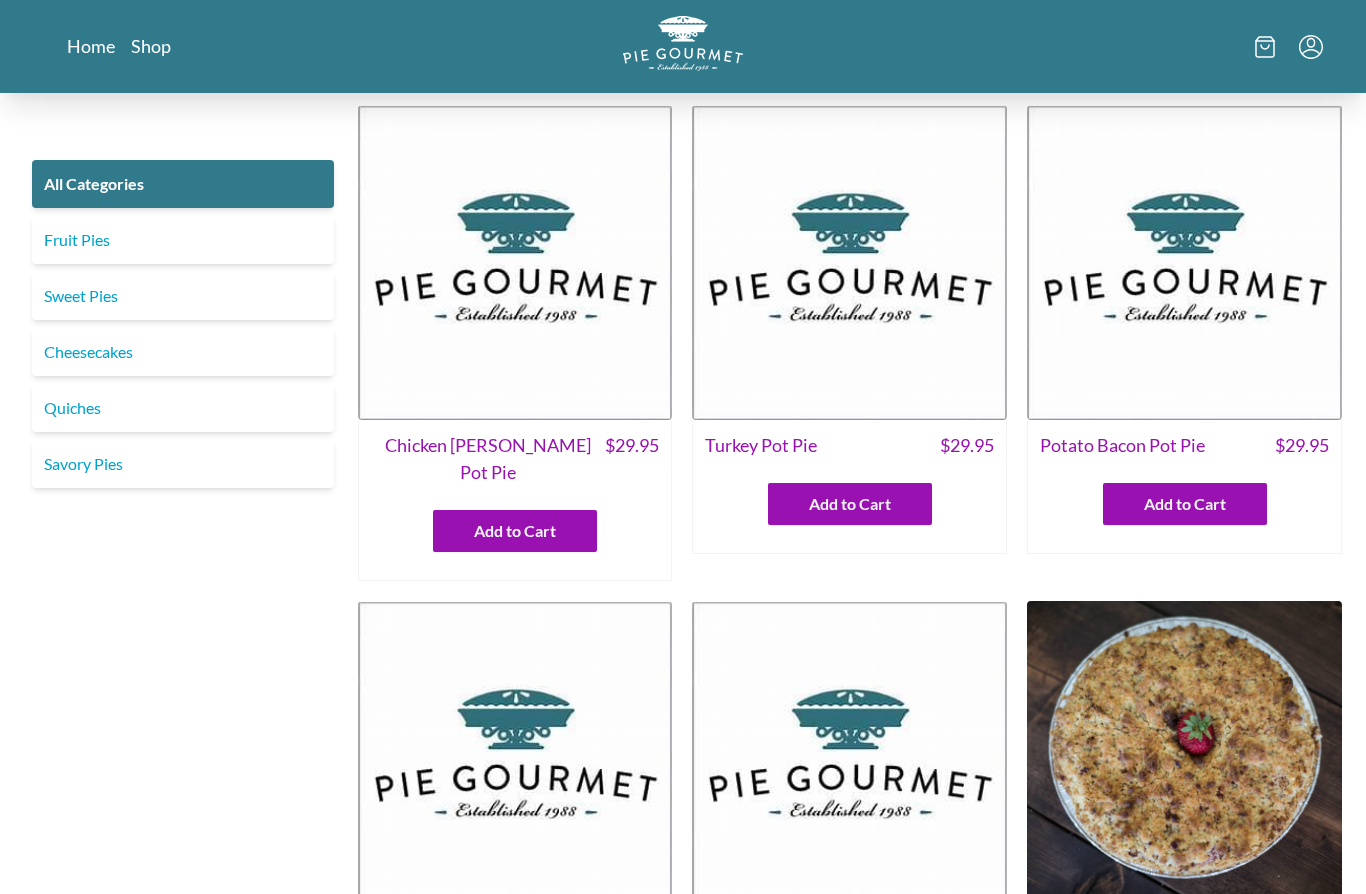 click on "Sweet Pies" at bounding box center [183, 296] 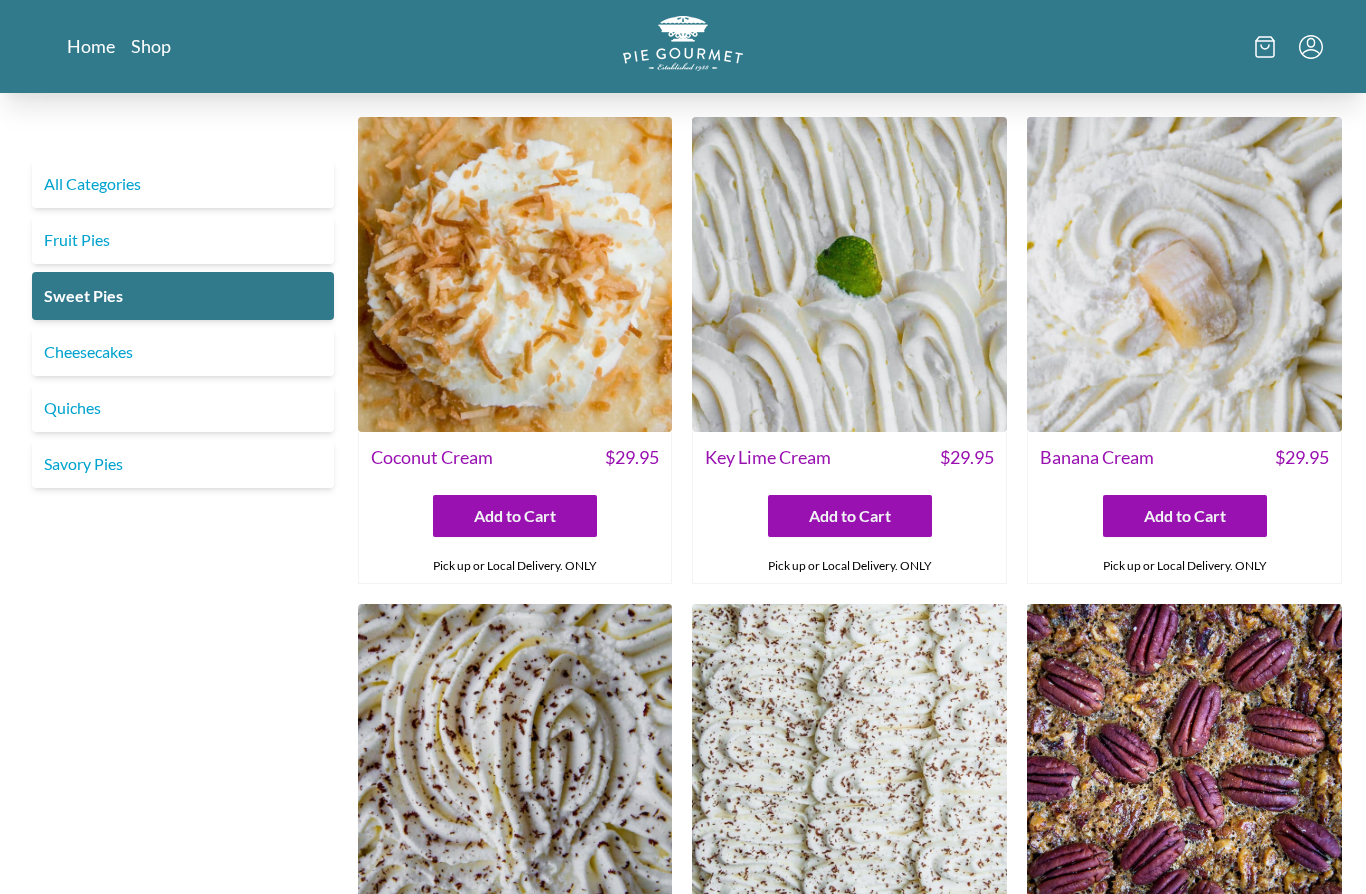 click at bounding box center (1184, 274) 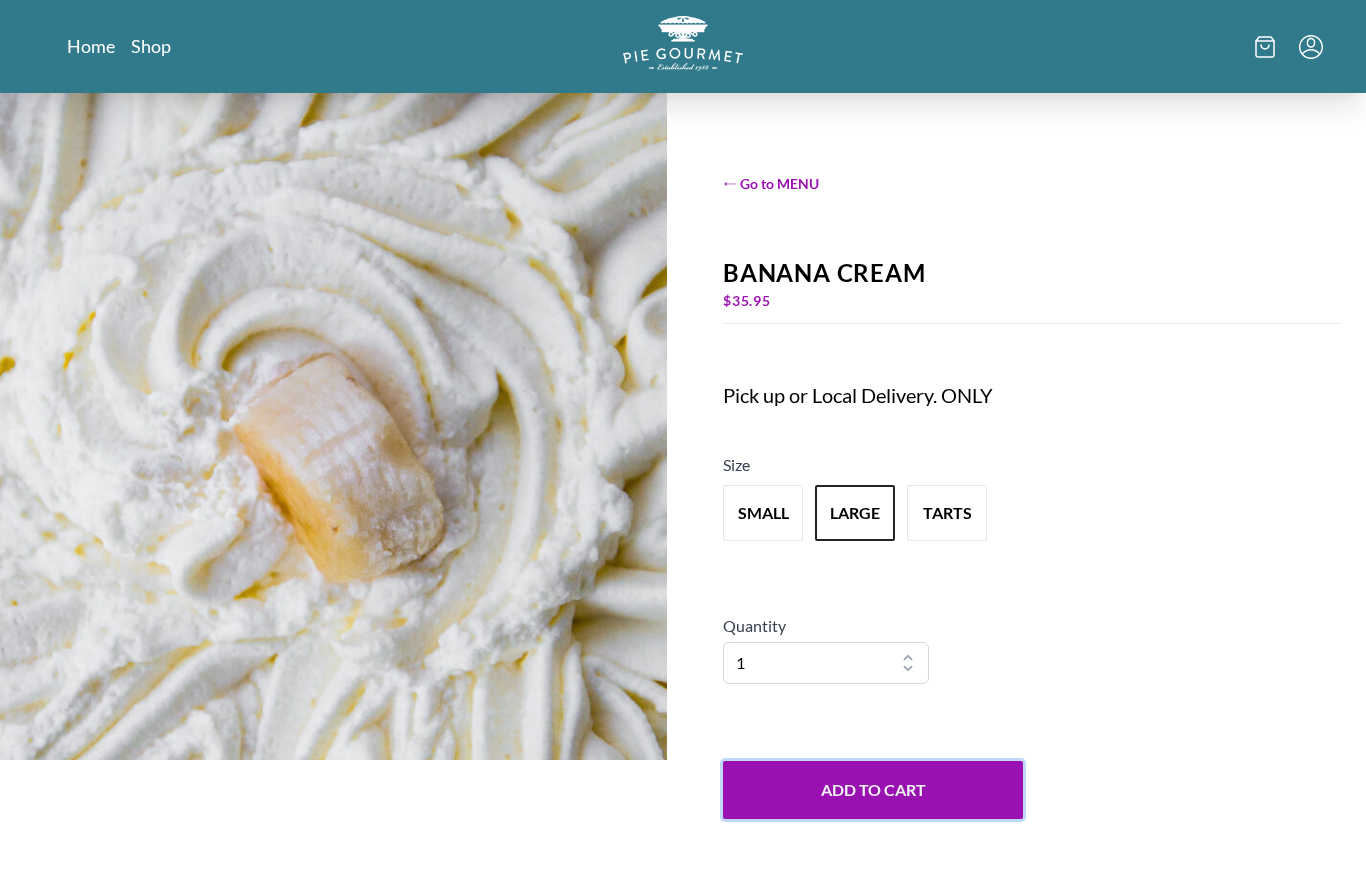 click on "Add to Cart" at bounding box center (873, 790) 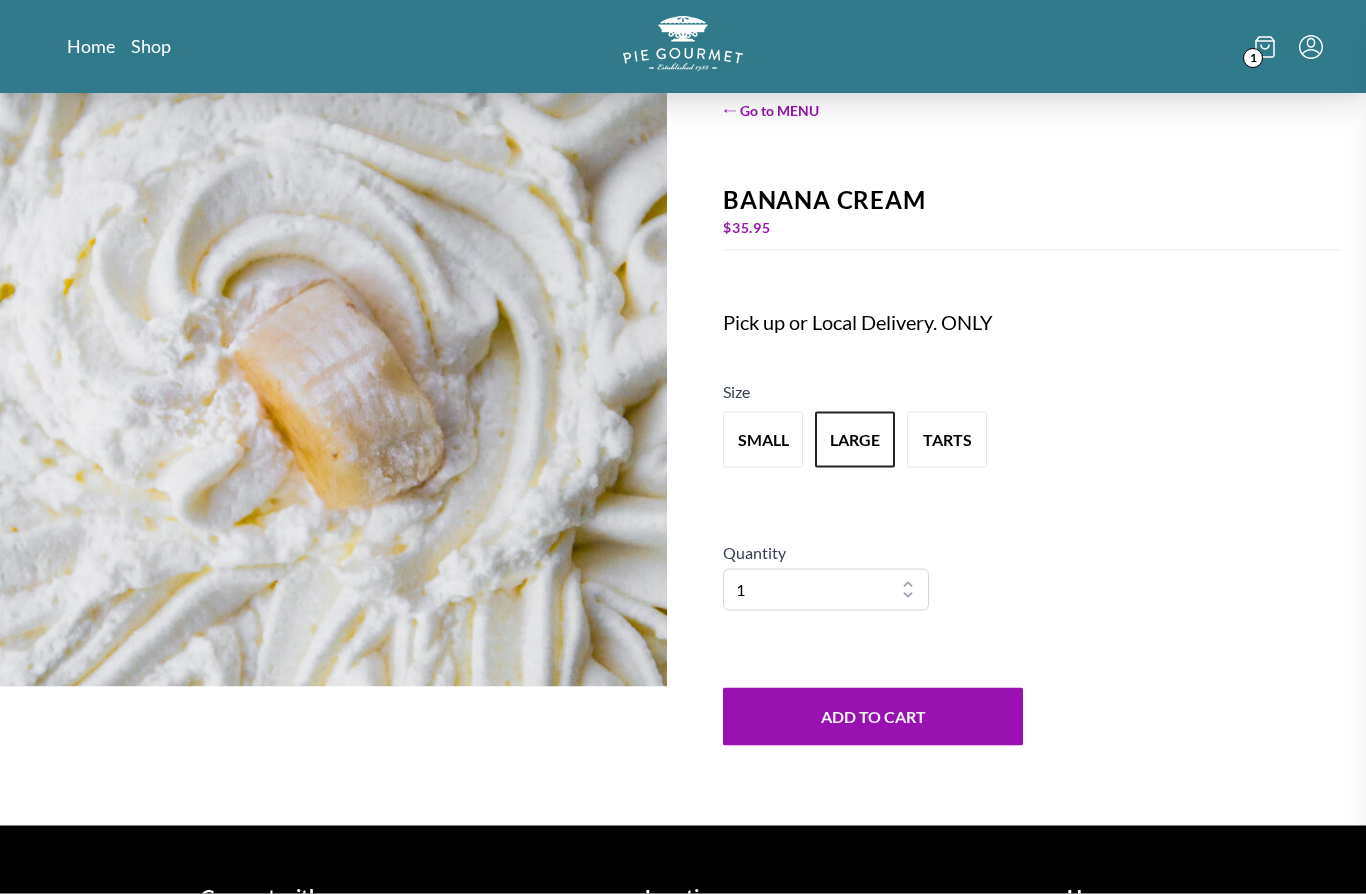 scroll, scrollTop: 87, scrollLeft: 0, axis: vertical 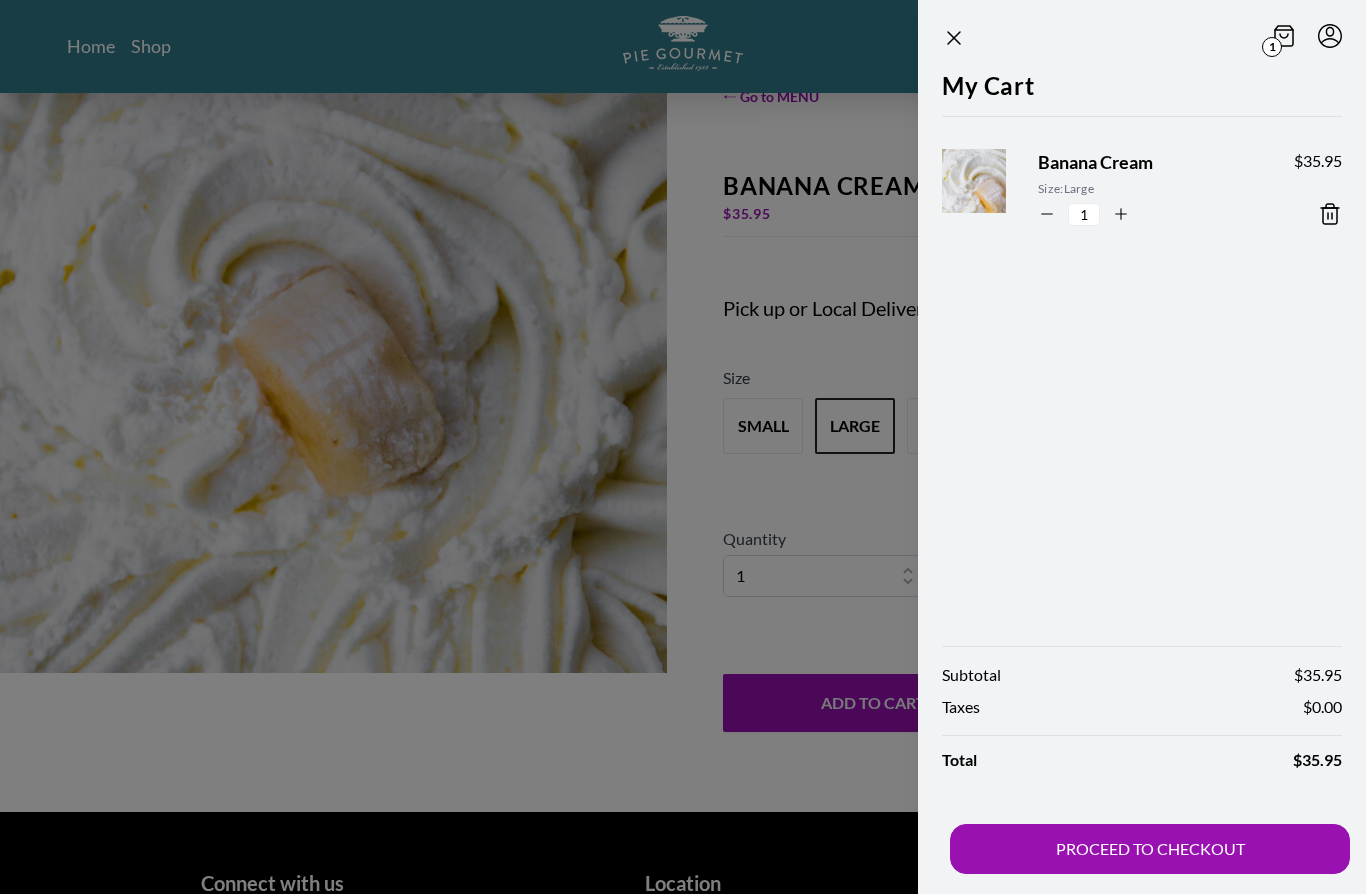 click on "PROCEED TO CHECKOUT" at bounding box center (1150, 849) 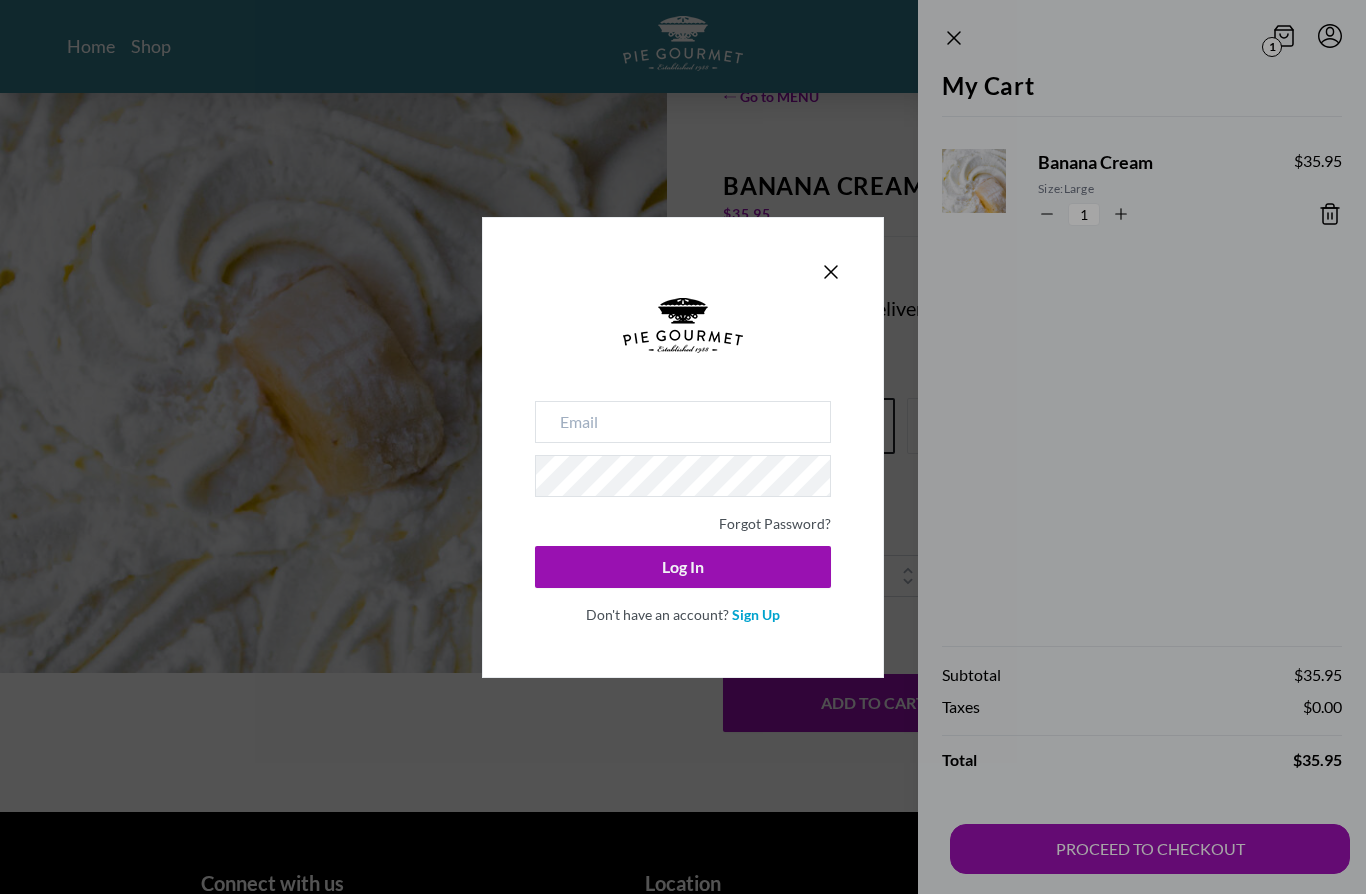 click 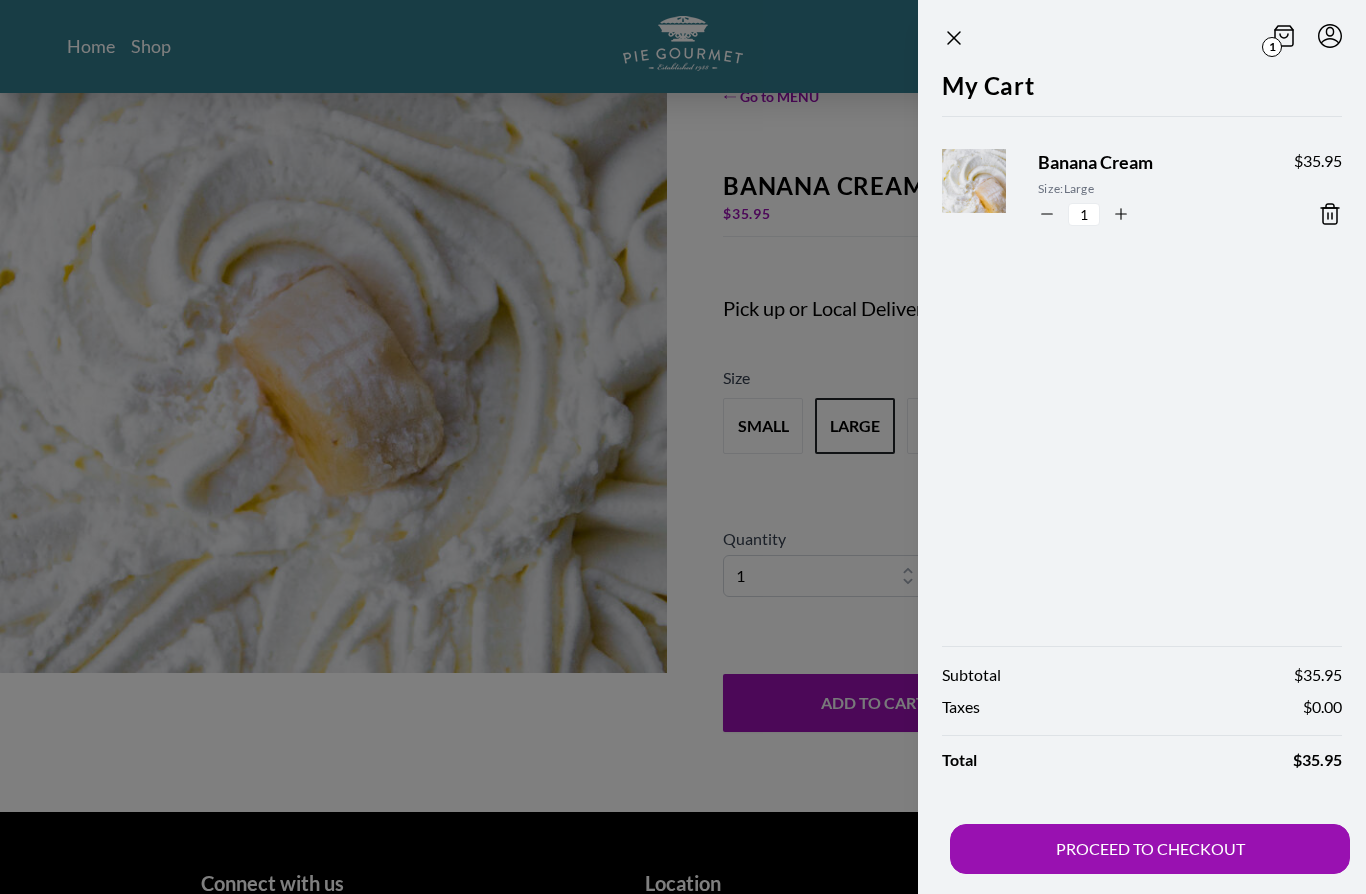 click on "PROCEED TO CHECKOUT" at bounding box center (1150, 849) 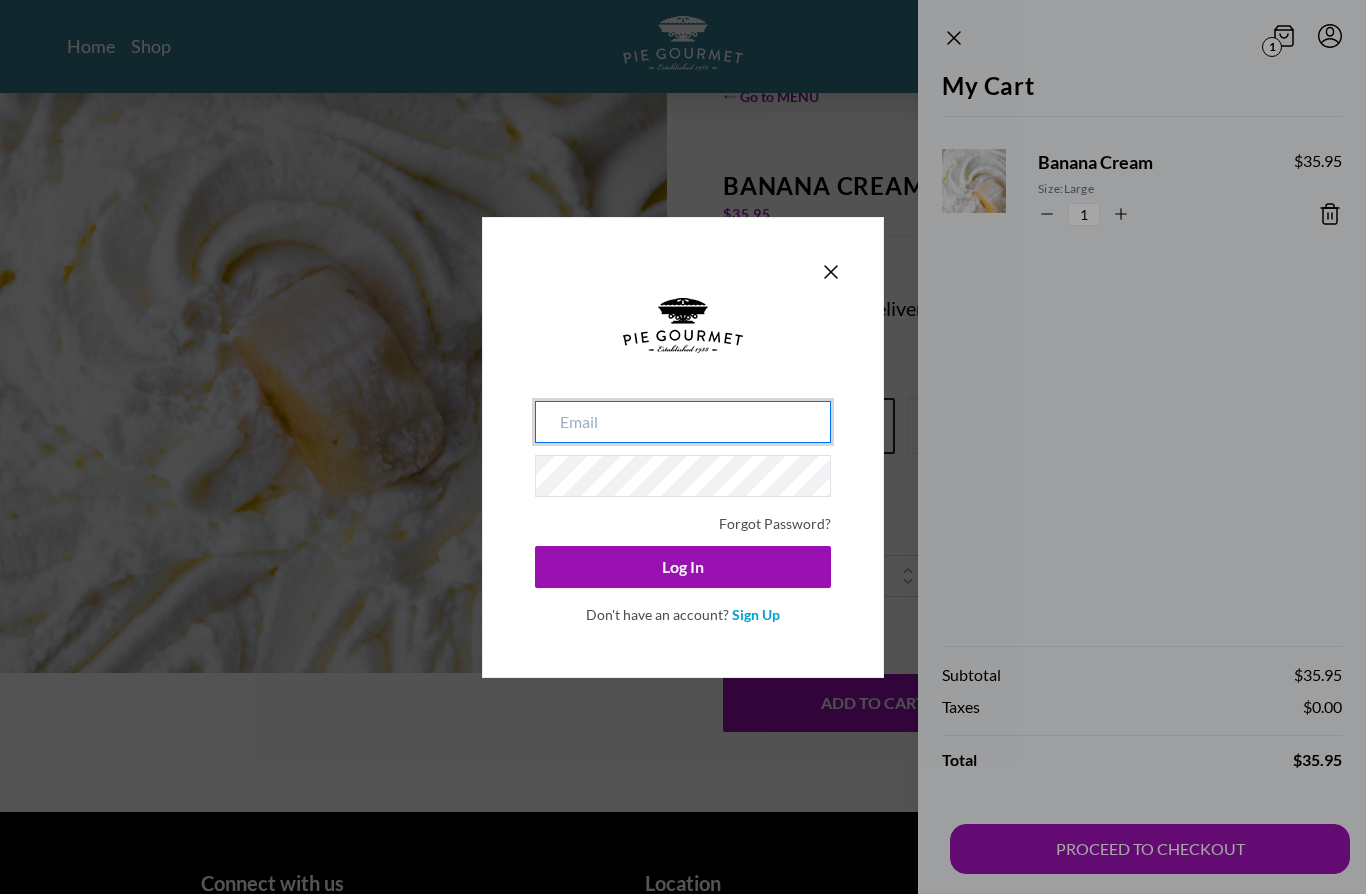 click at bounding box center [683, 422] 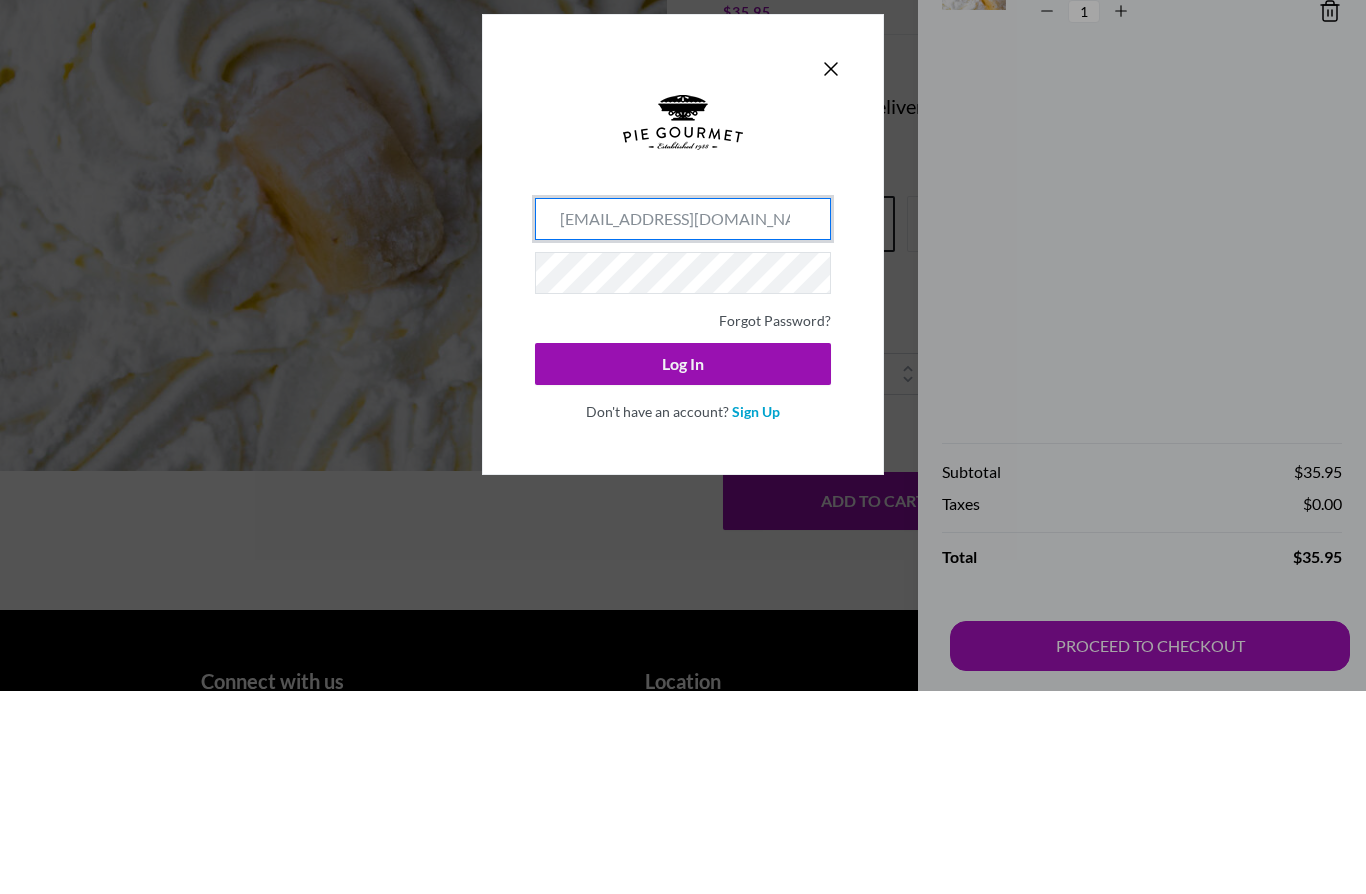 type on "[EMAIL_ADDRESS][DOMAIN_NAME]" 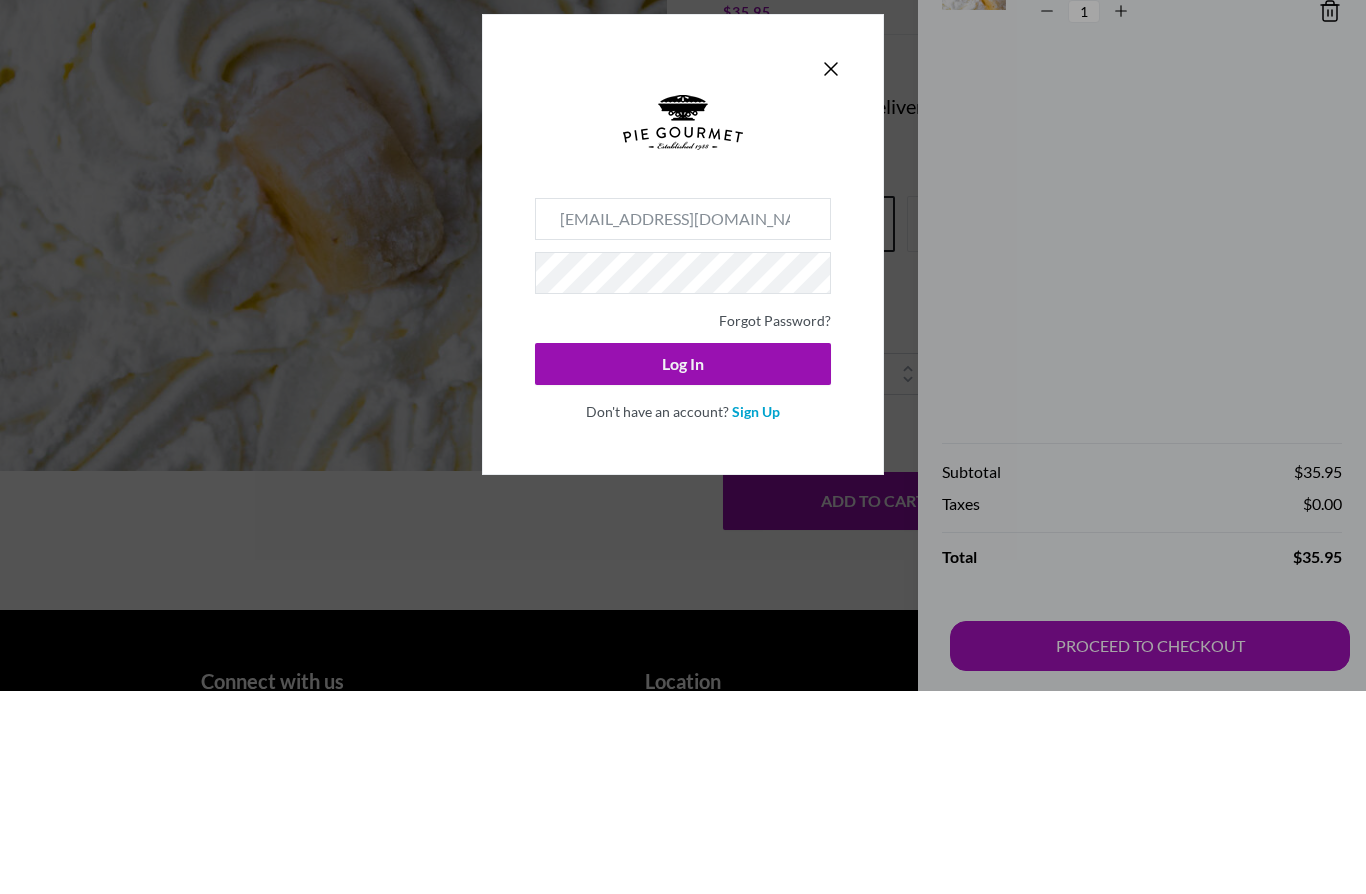 click on "Sign Up" at bounding box center [756, 614] 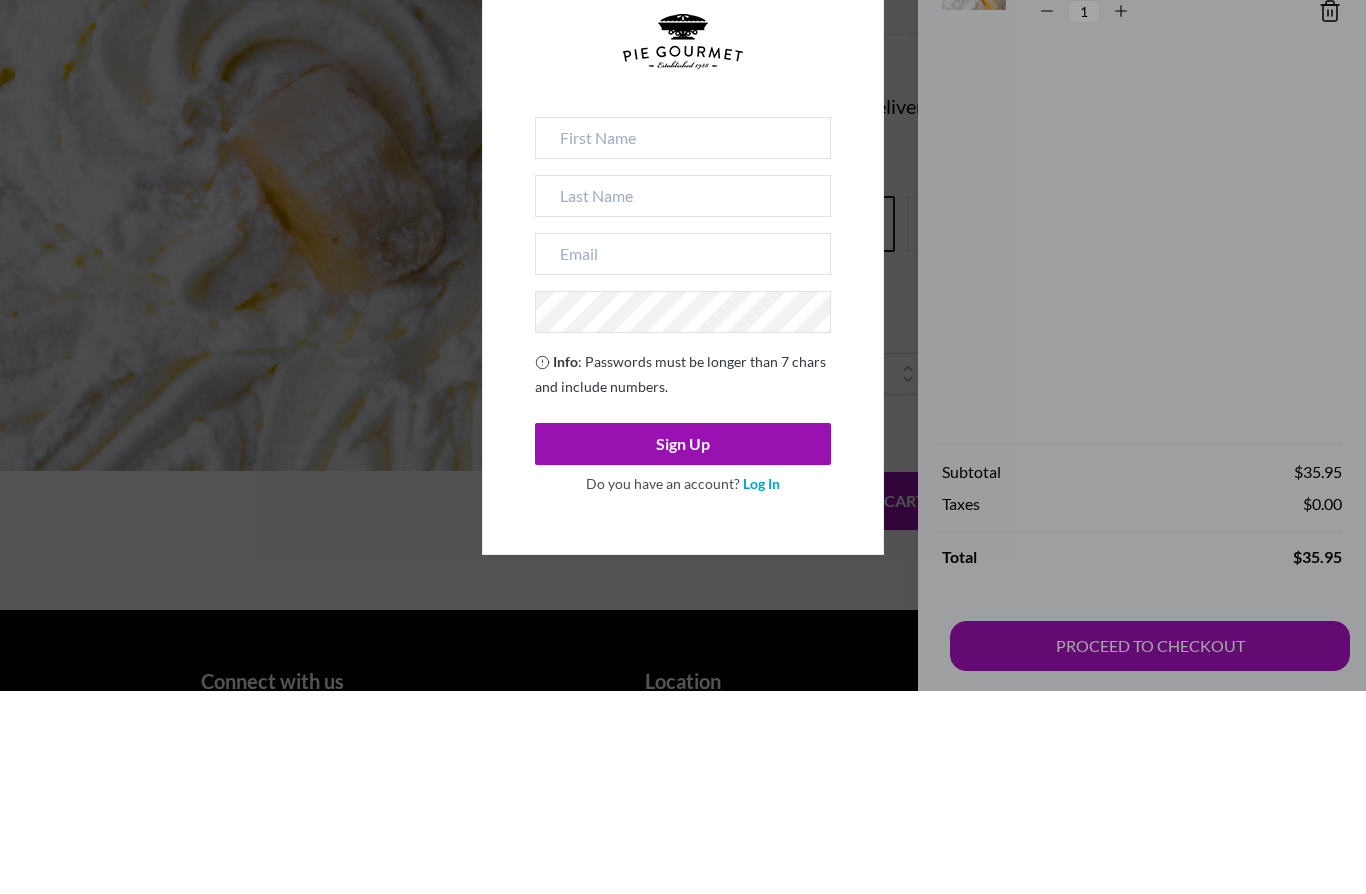 scroll, scrollTop: 210, scrollLeft: 0, axis: vertical 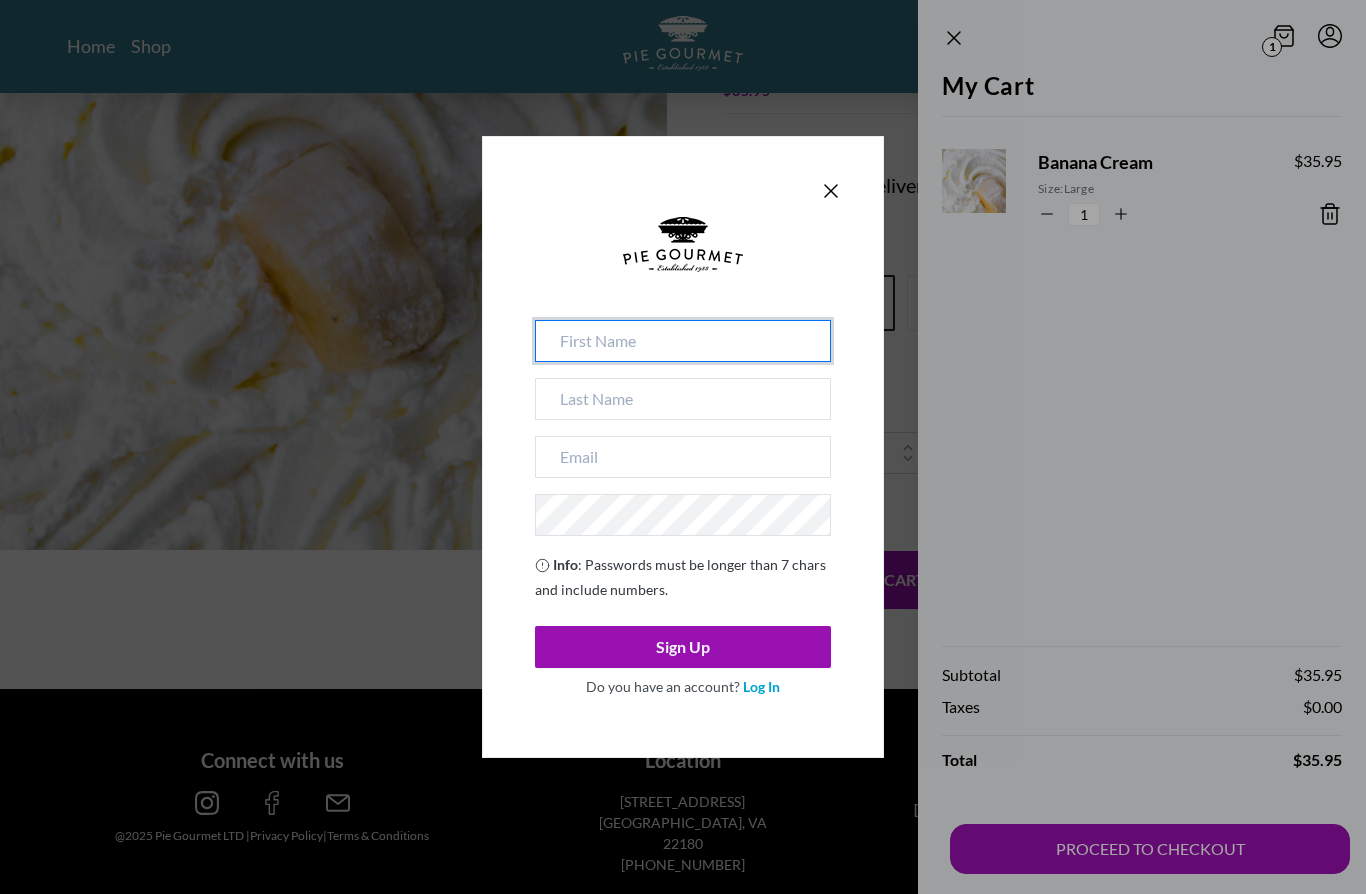 click at bounding box center [683, 341] 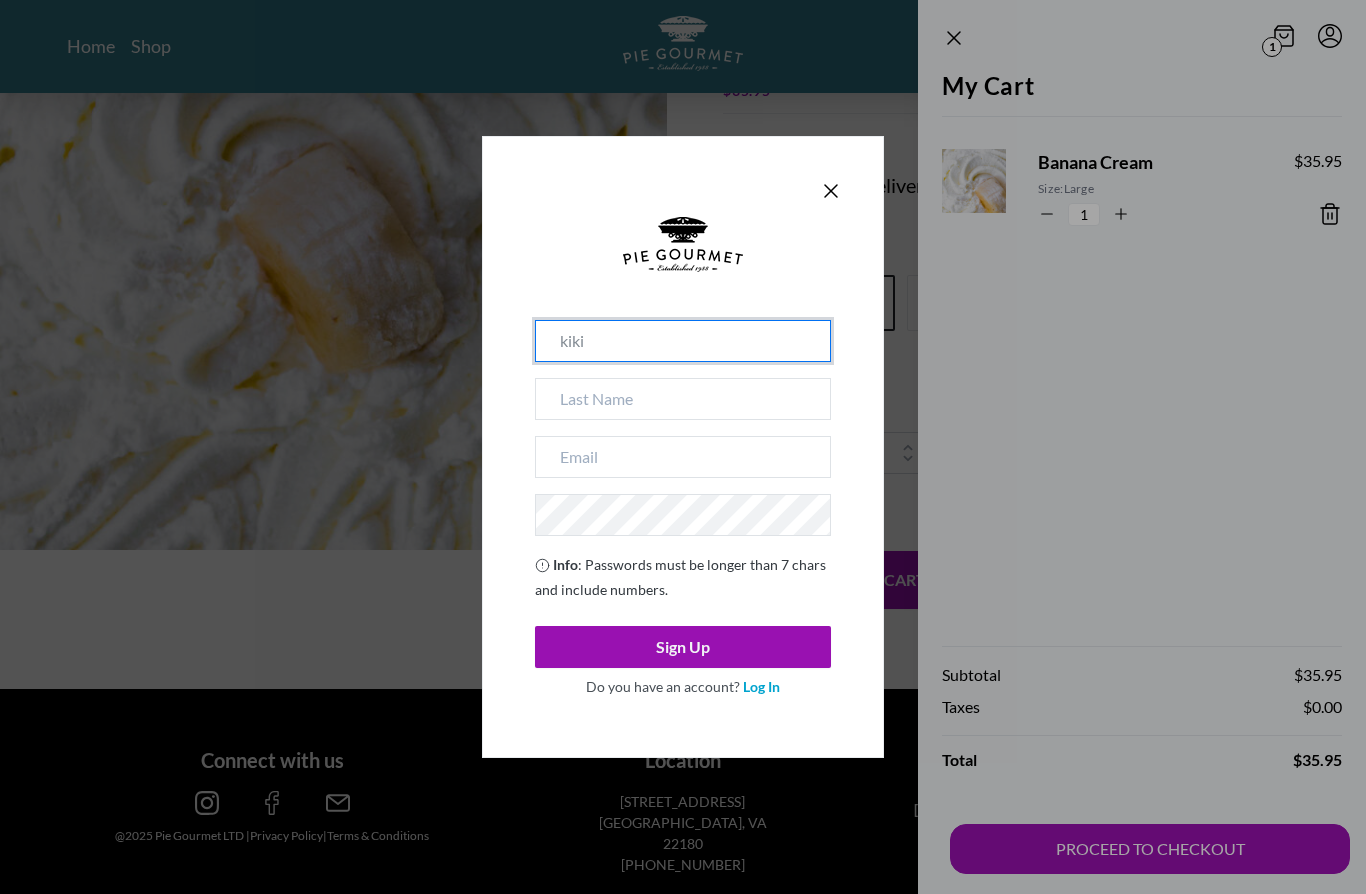 type on "kiki" 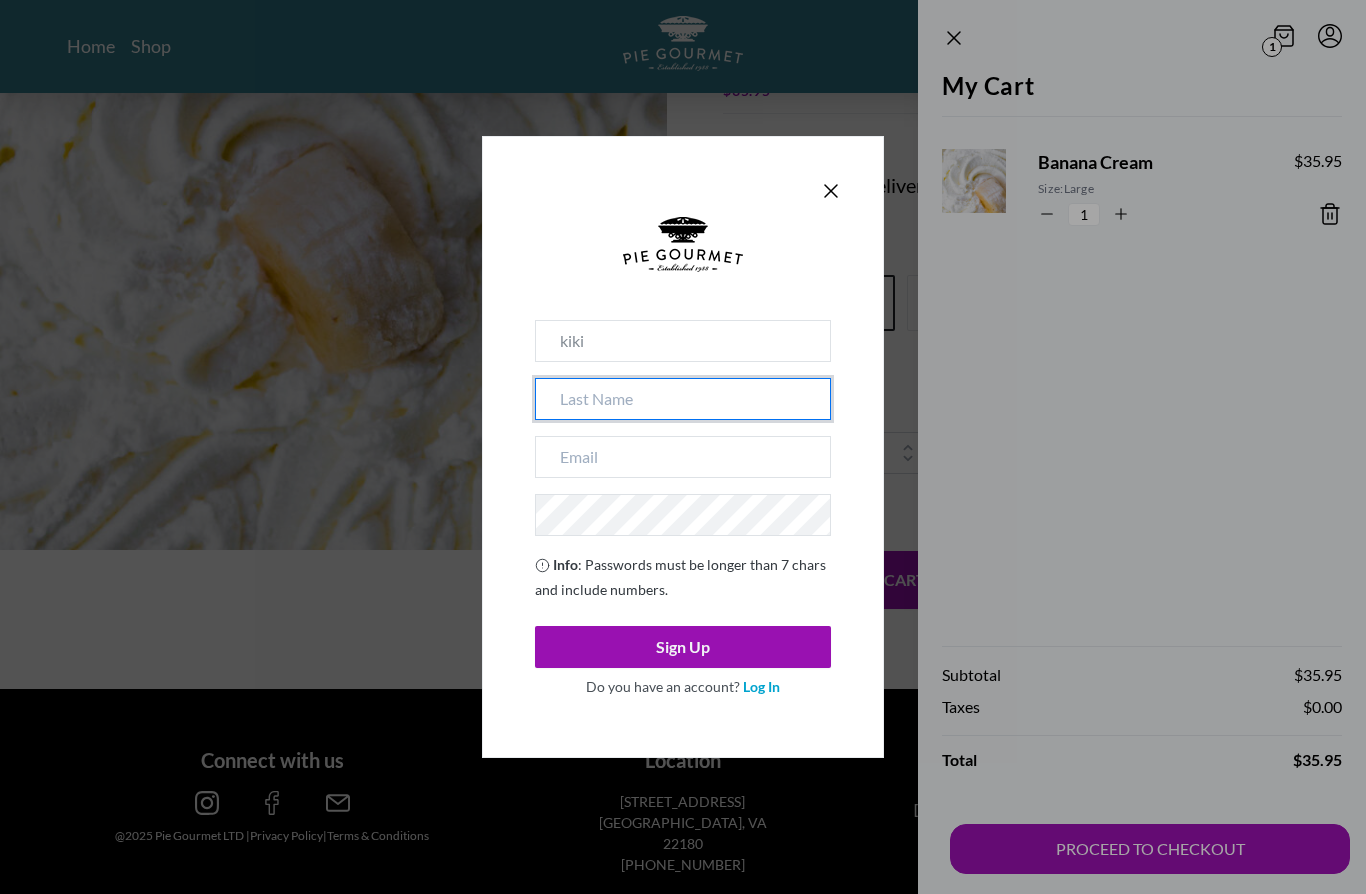 click at bounding box center [683, 399] 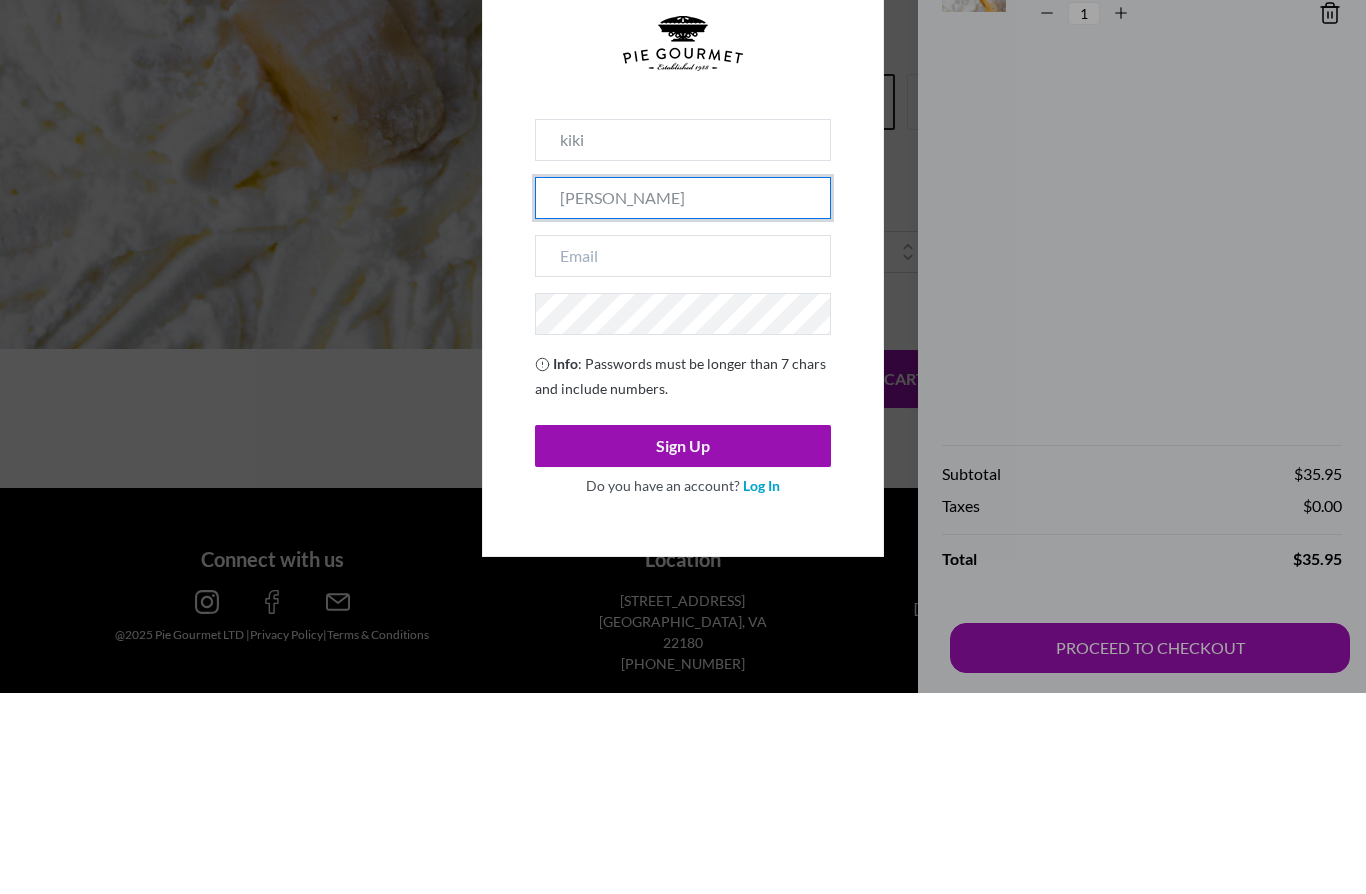 type on "[PERSON_NAME]" 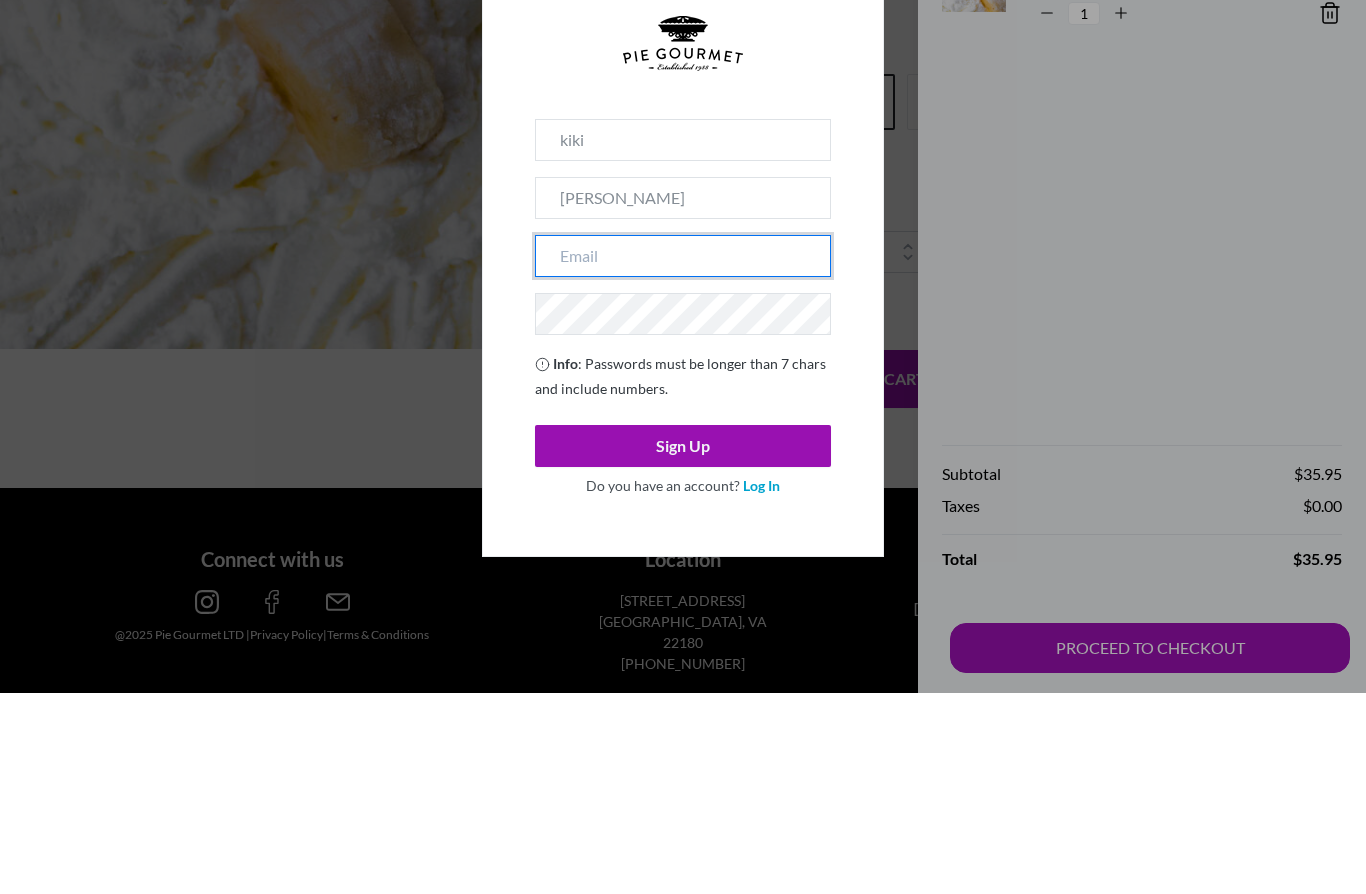 click at bounding box center [683, 457] 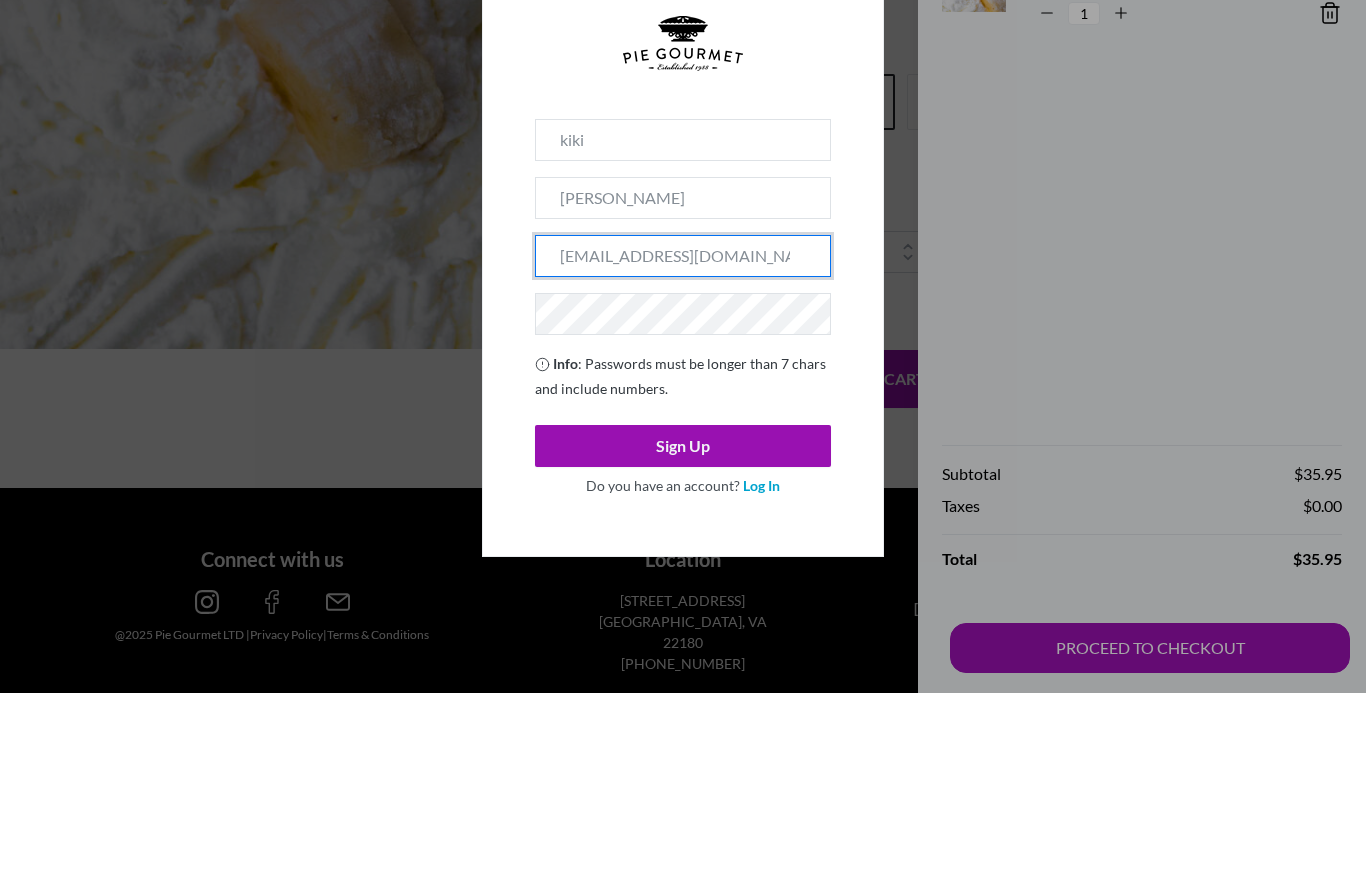 type on "[EMAIL_ADDRESS][DOMAIN_NAME]" 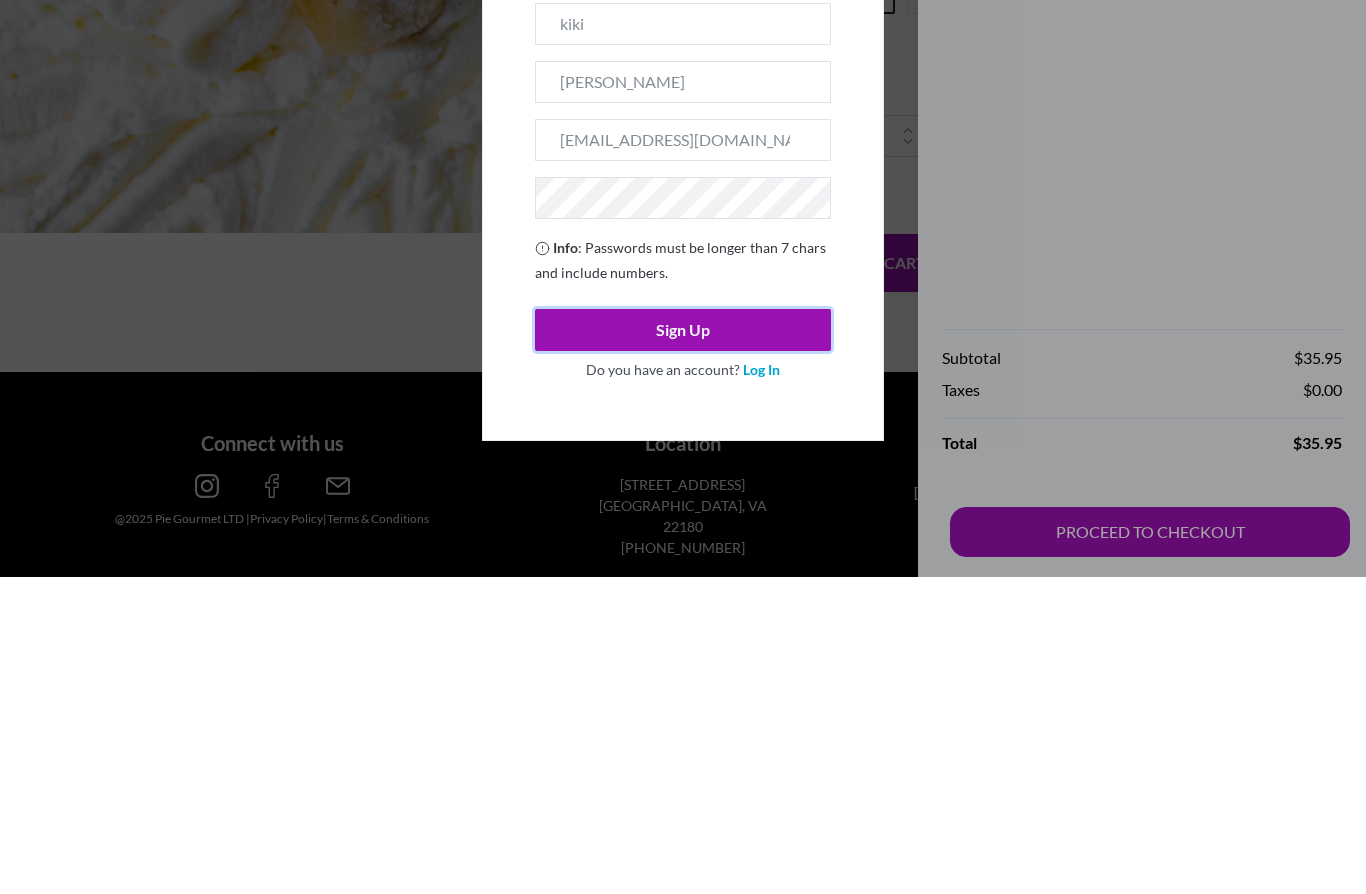 click at bounding box center (683, 268) 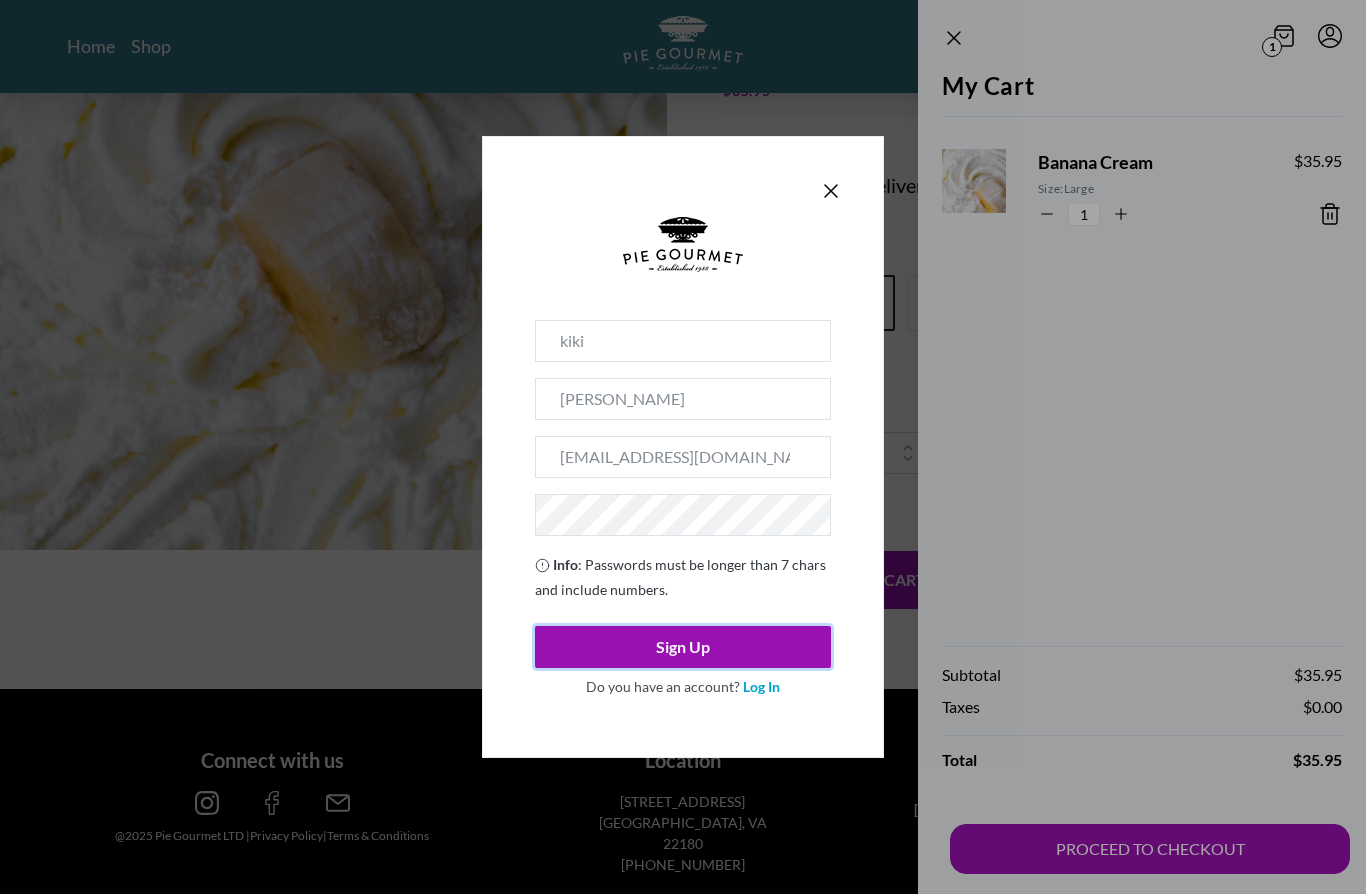 click on "Sign Up" at bounding box center [683, 647] 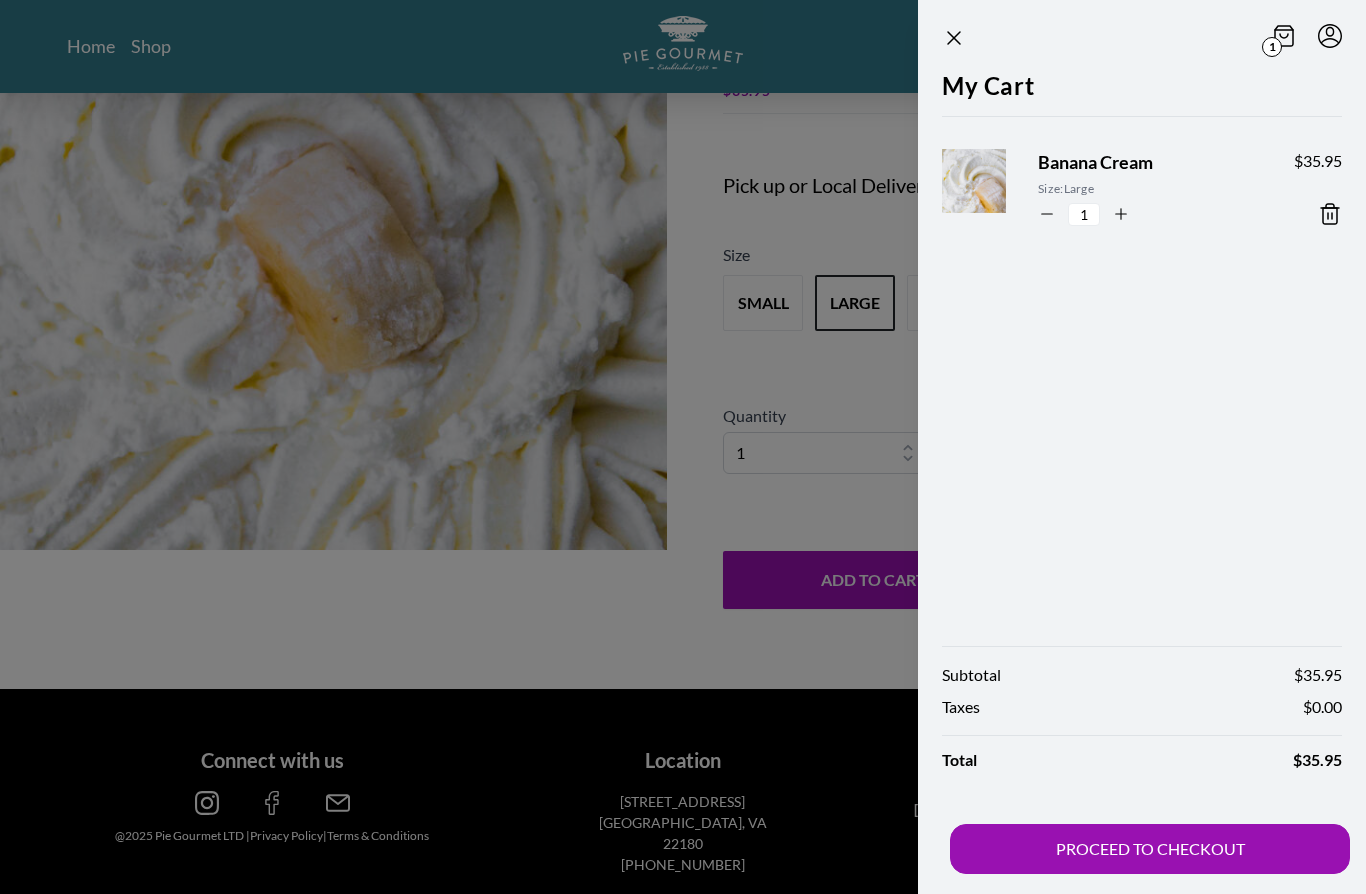 click on "My Cart Banana Cream Size:  Large 1 $ 35.95" at bounding box center [1142, 347] 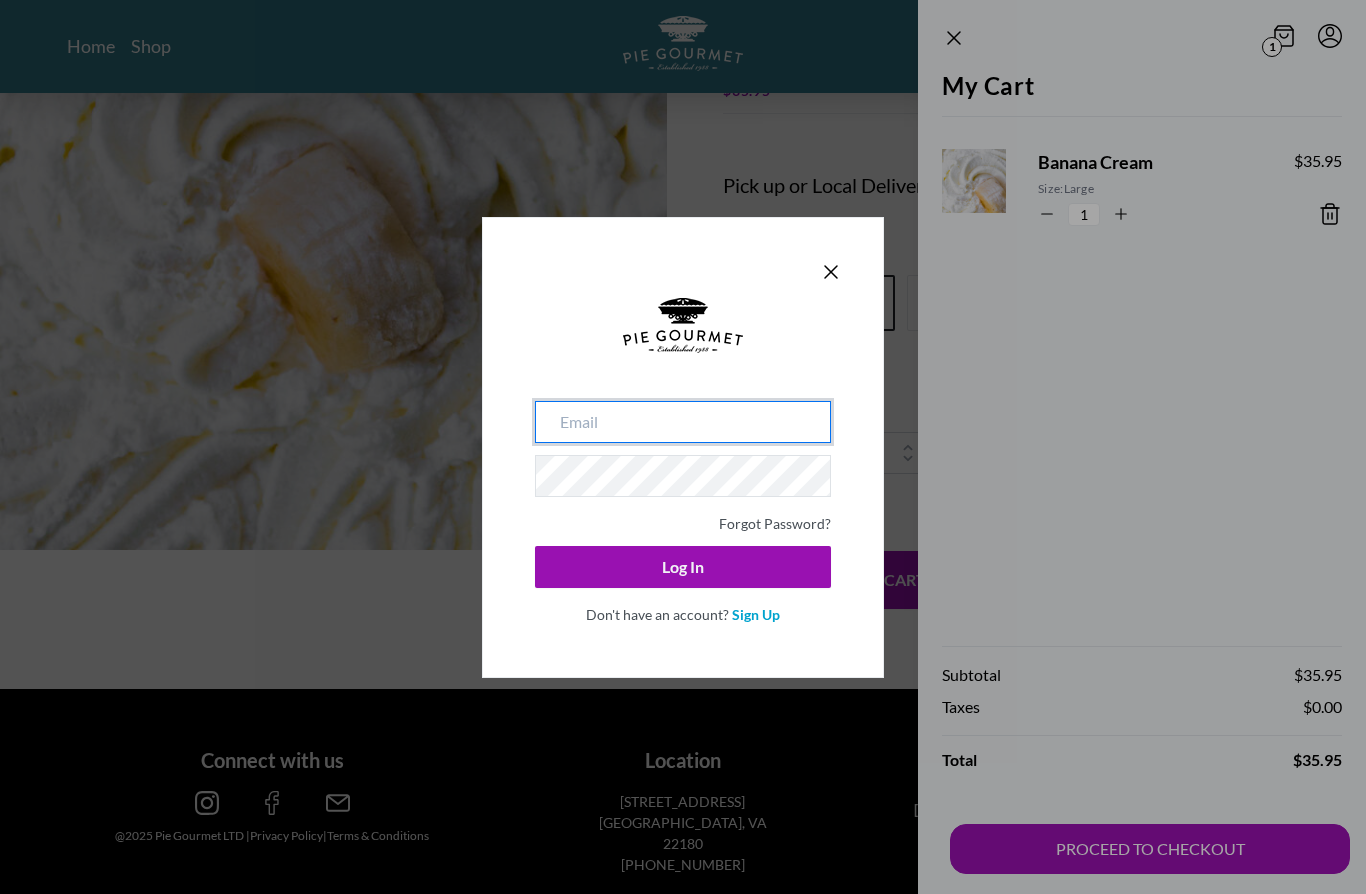 click at bounding box center [683, 422] 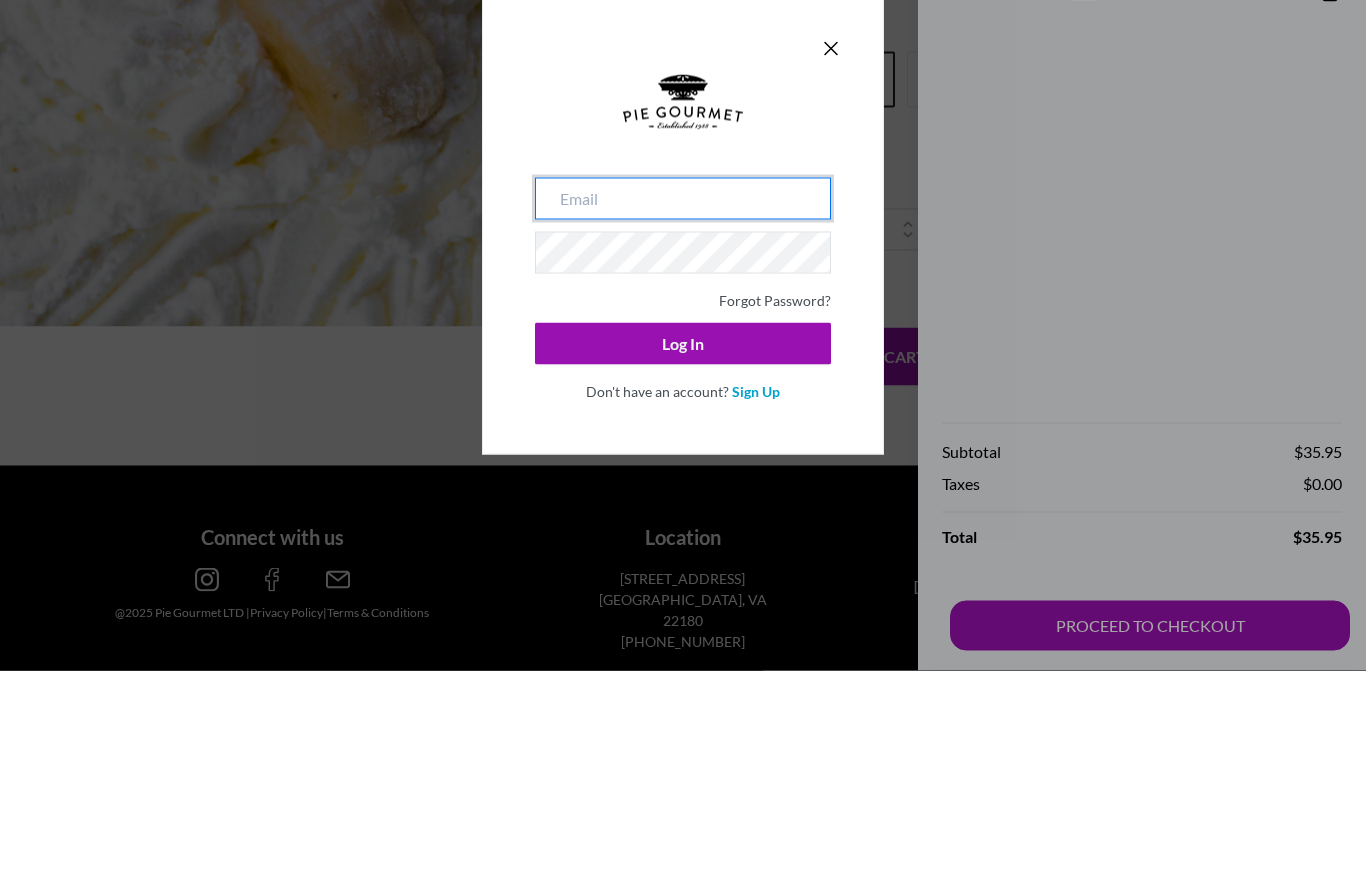 type on "[EMAIL_ADDRESS][DOMAIN_NAME]" 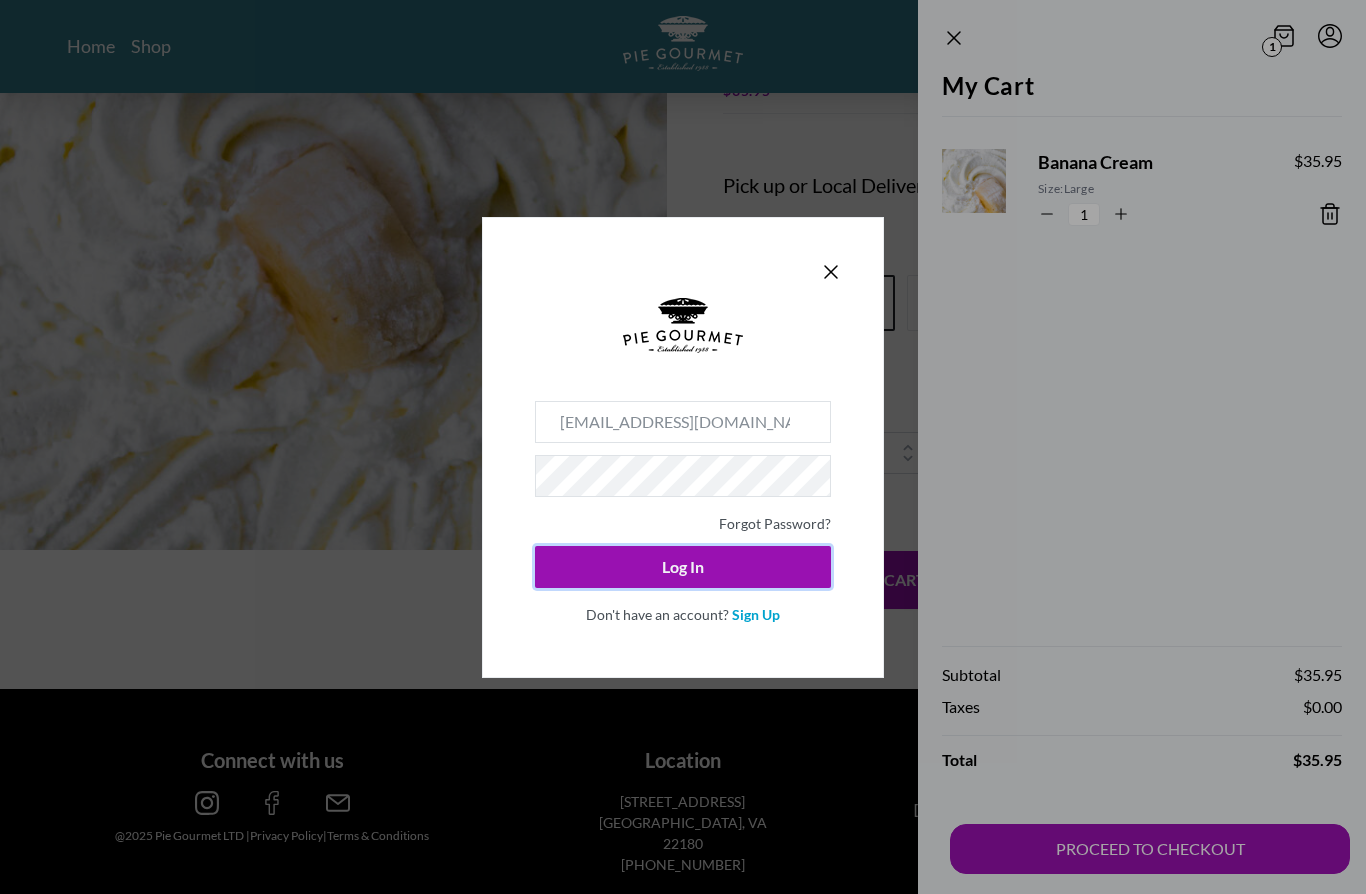 click on "Log In" 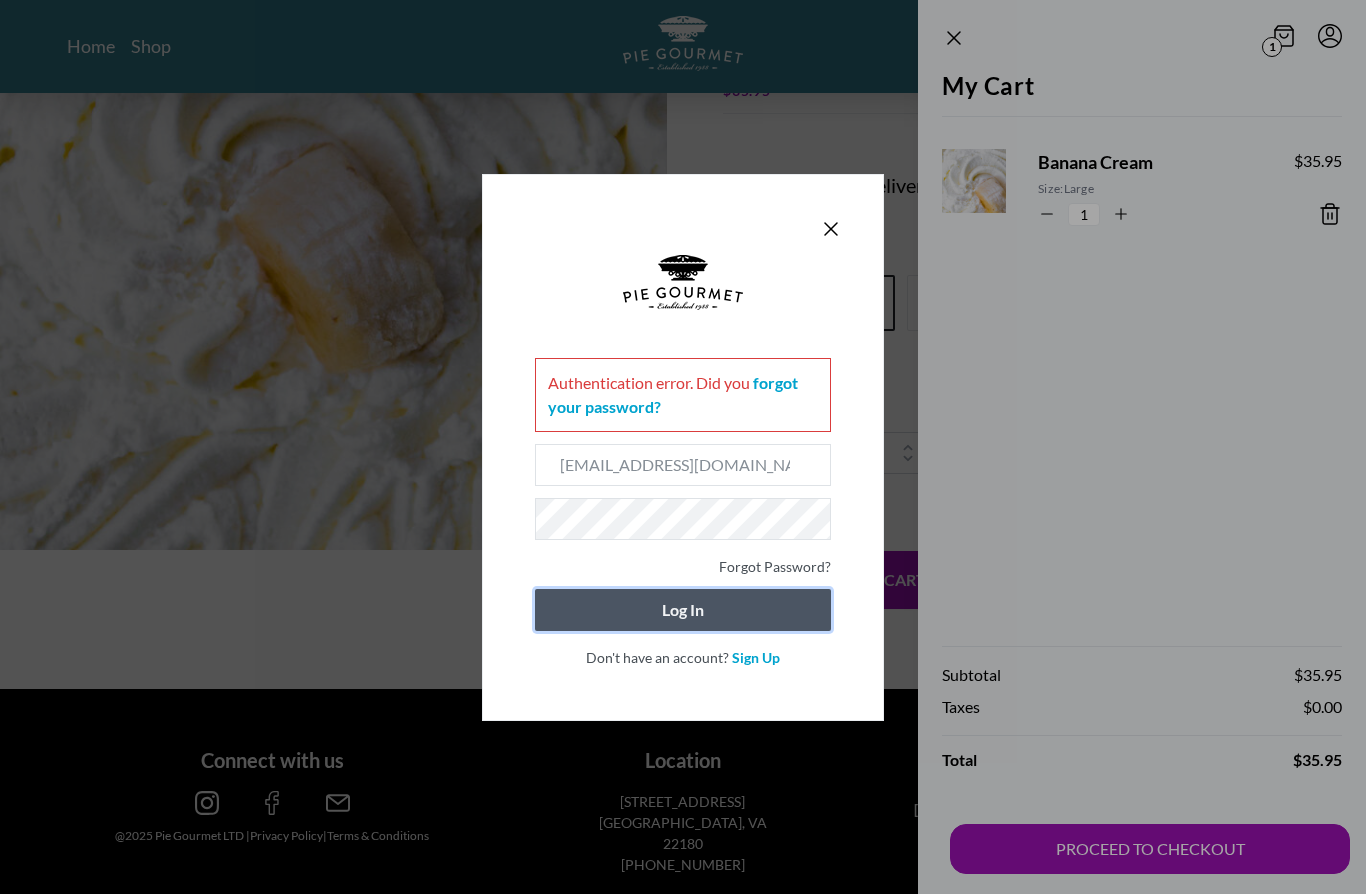 click on "Log In" at bounding box center (683, 610) 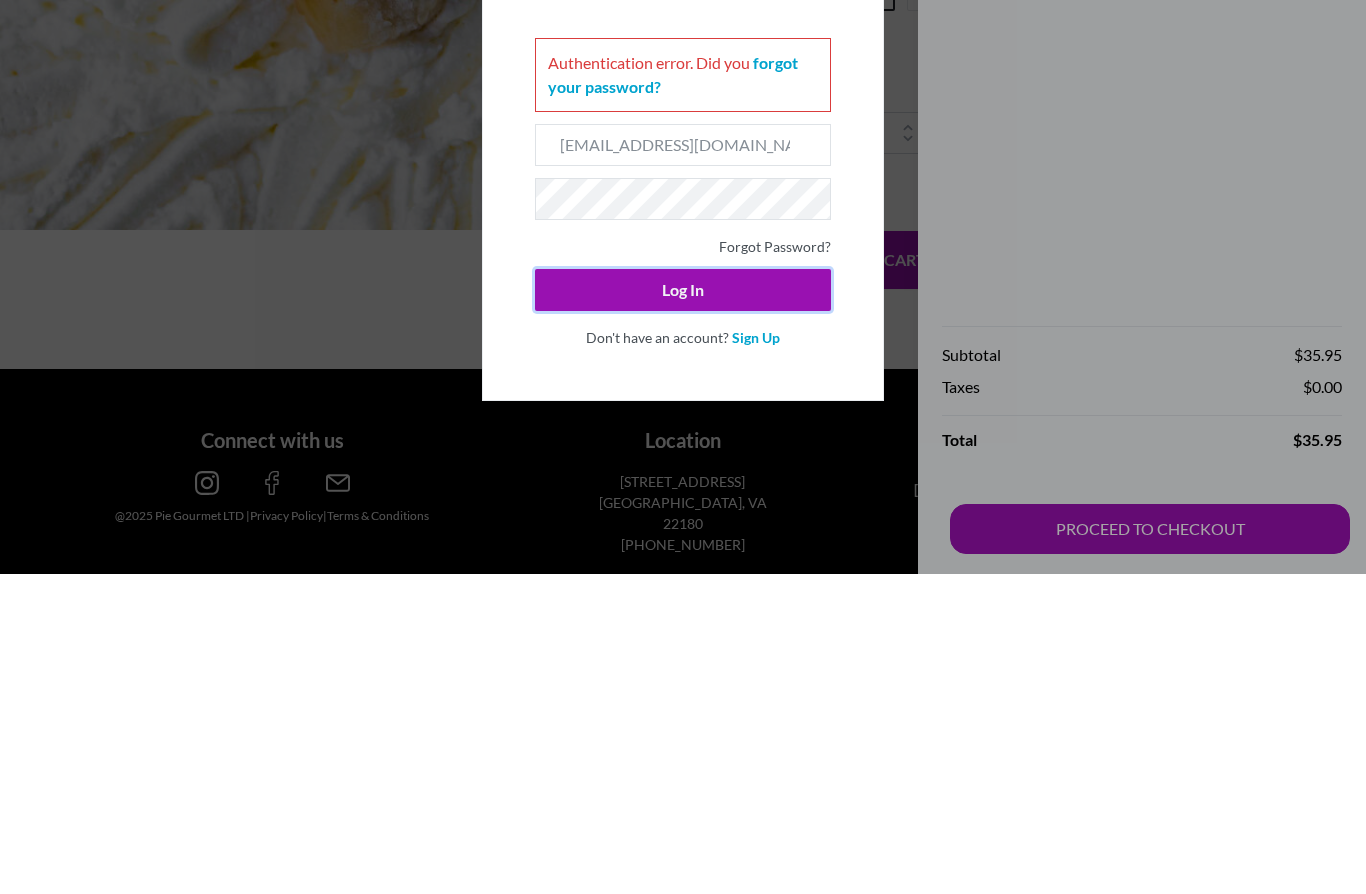 click at bounding box center [683, 229] 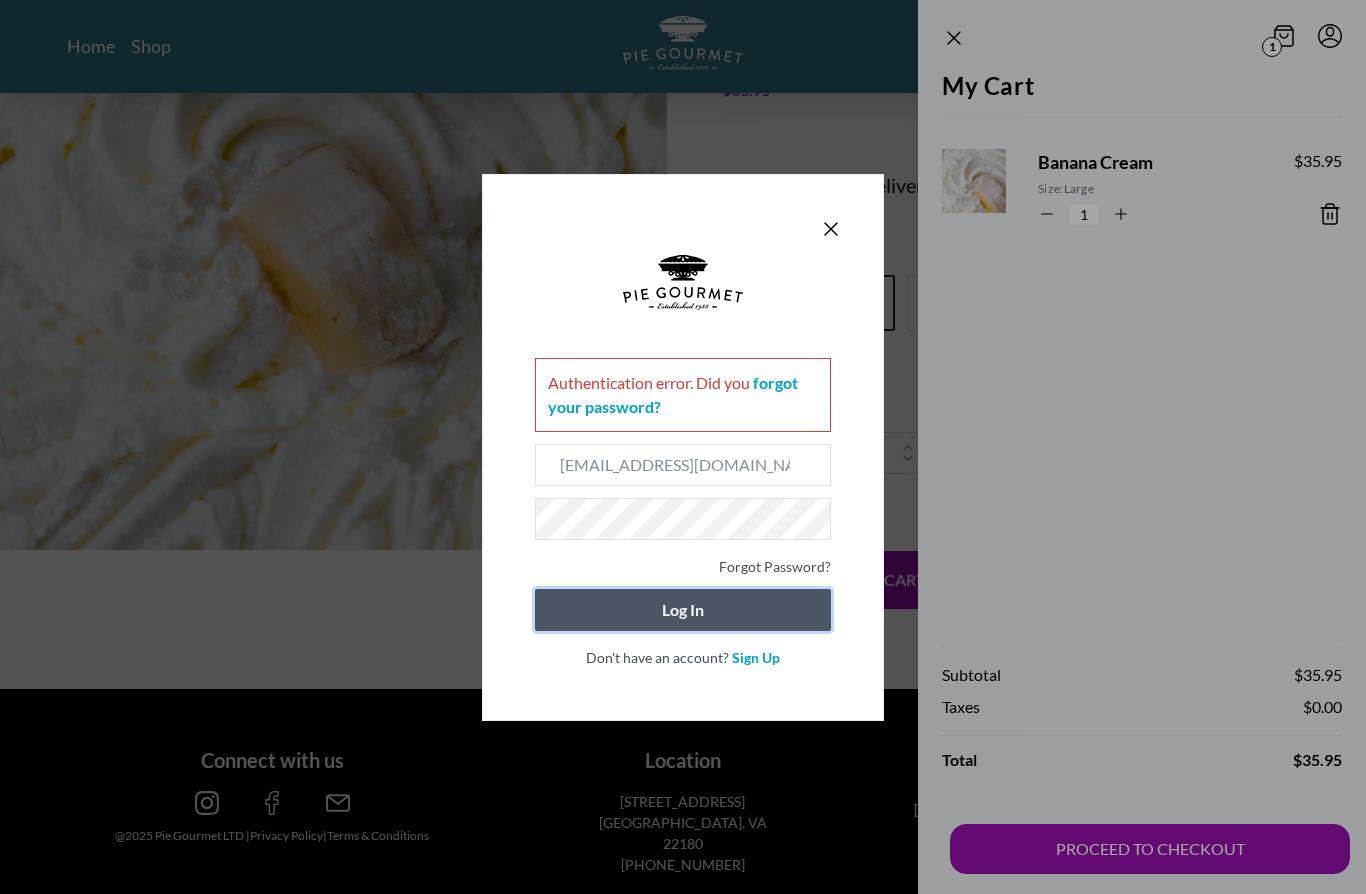 click on "Log In" at bounding box center (683, 610) 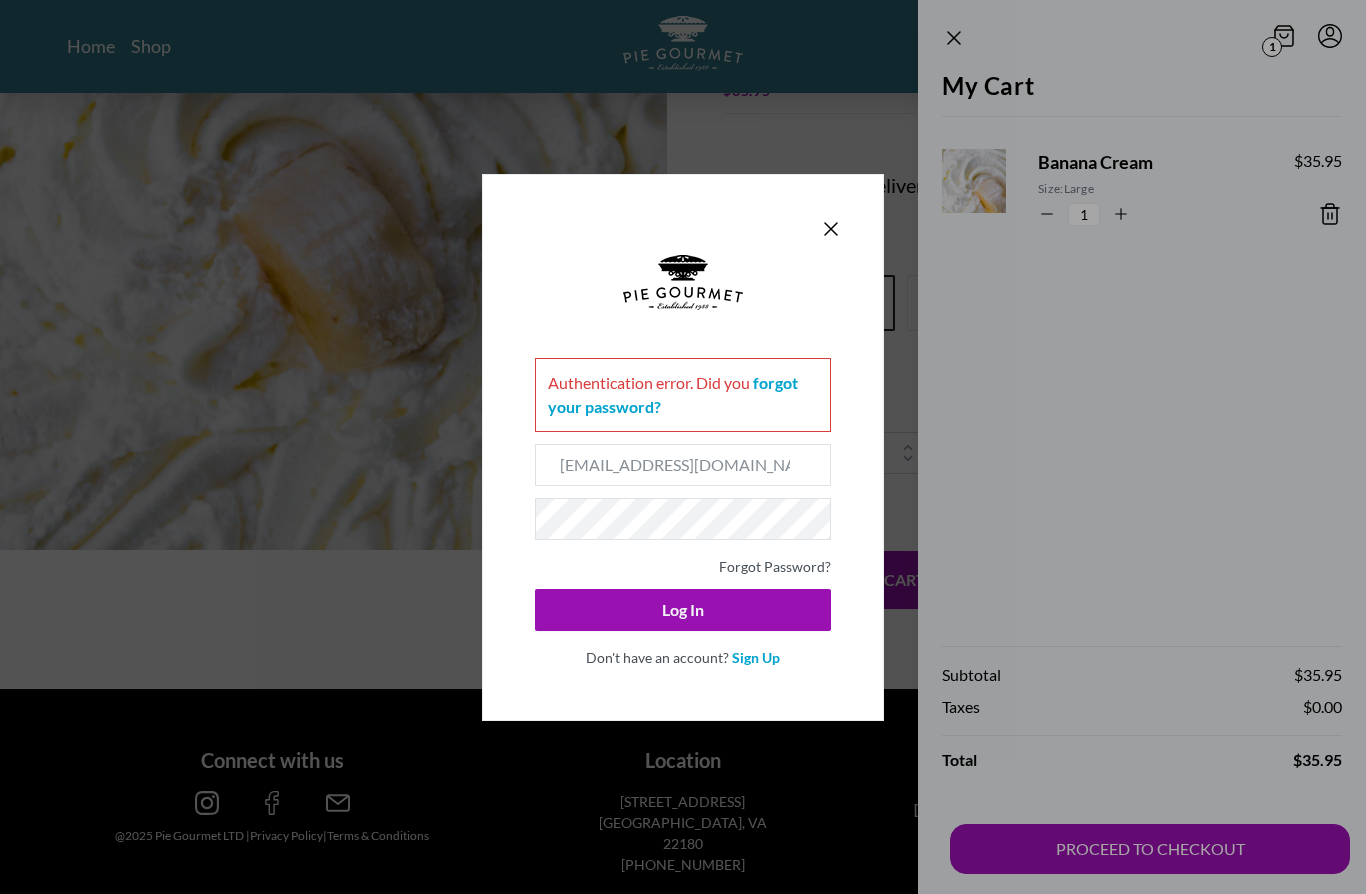 click on "Authentication error . Did you    forgot your password? [EMAIL_ADDRESS][DOMAIN_NAME] Forgot Password? Log In Don't have an account?   Sign Up" at bounding box center (683, 447) 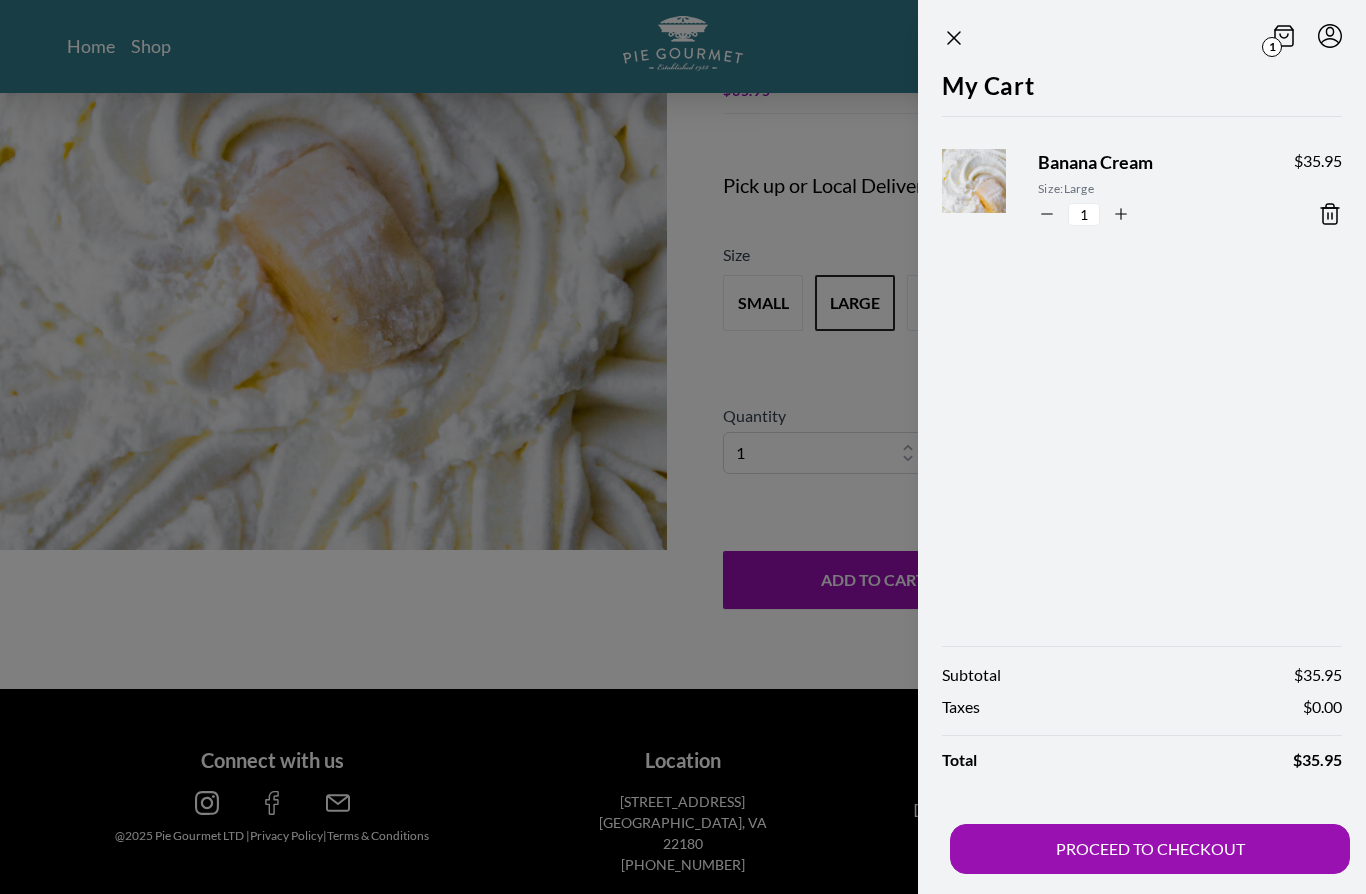 click on "PROCEED TO CHECKOUT" at bounding box center (1150, 849) 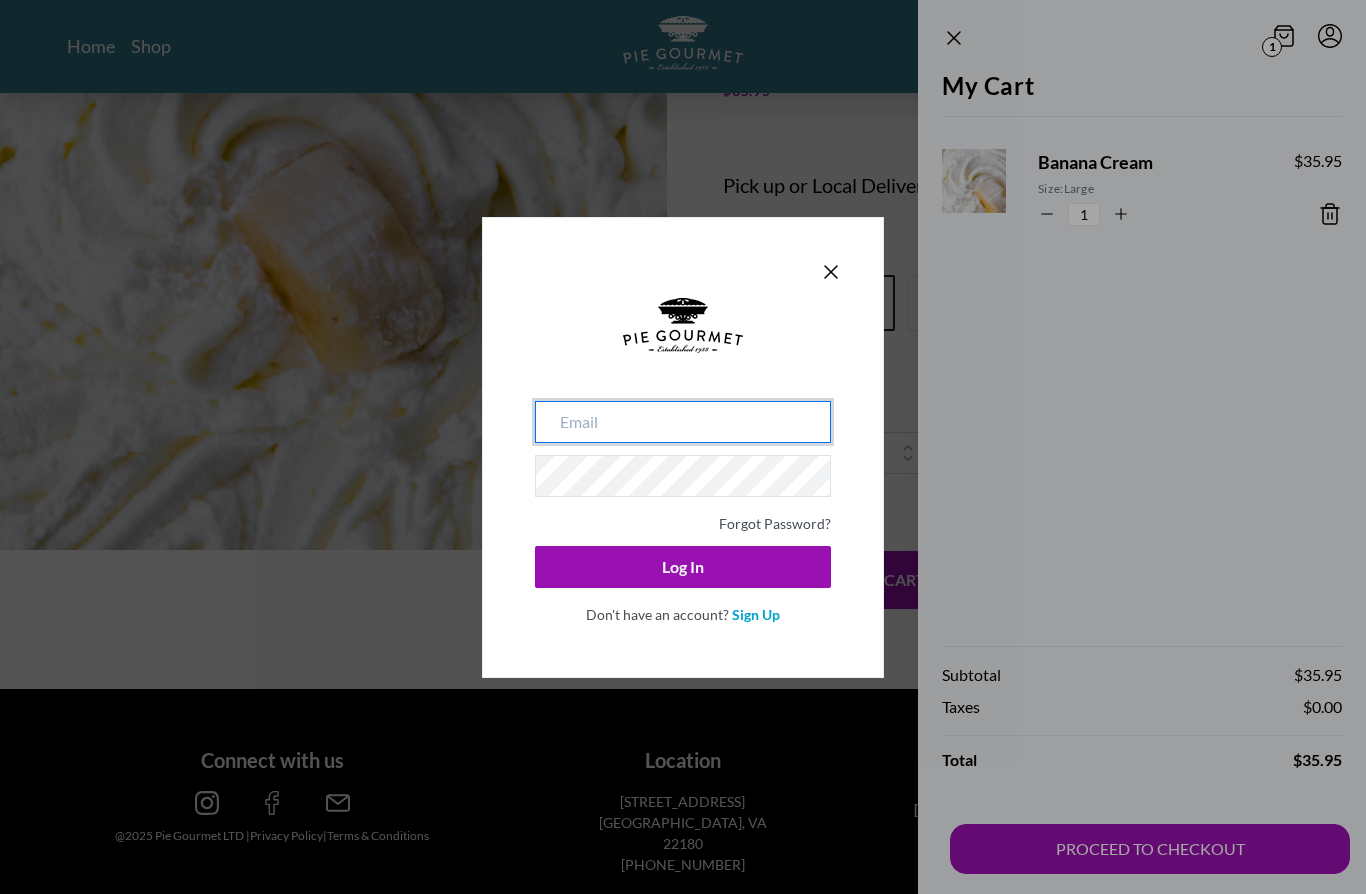 click at bounding box center [683, 422] 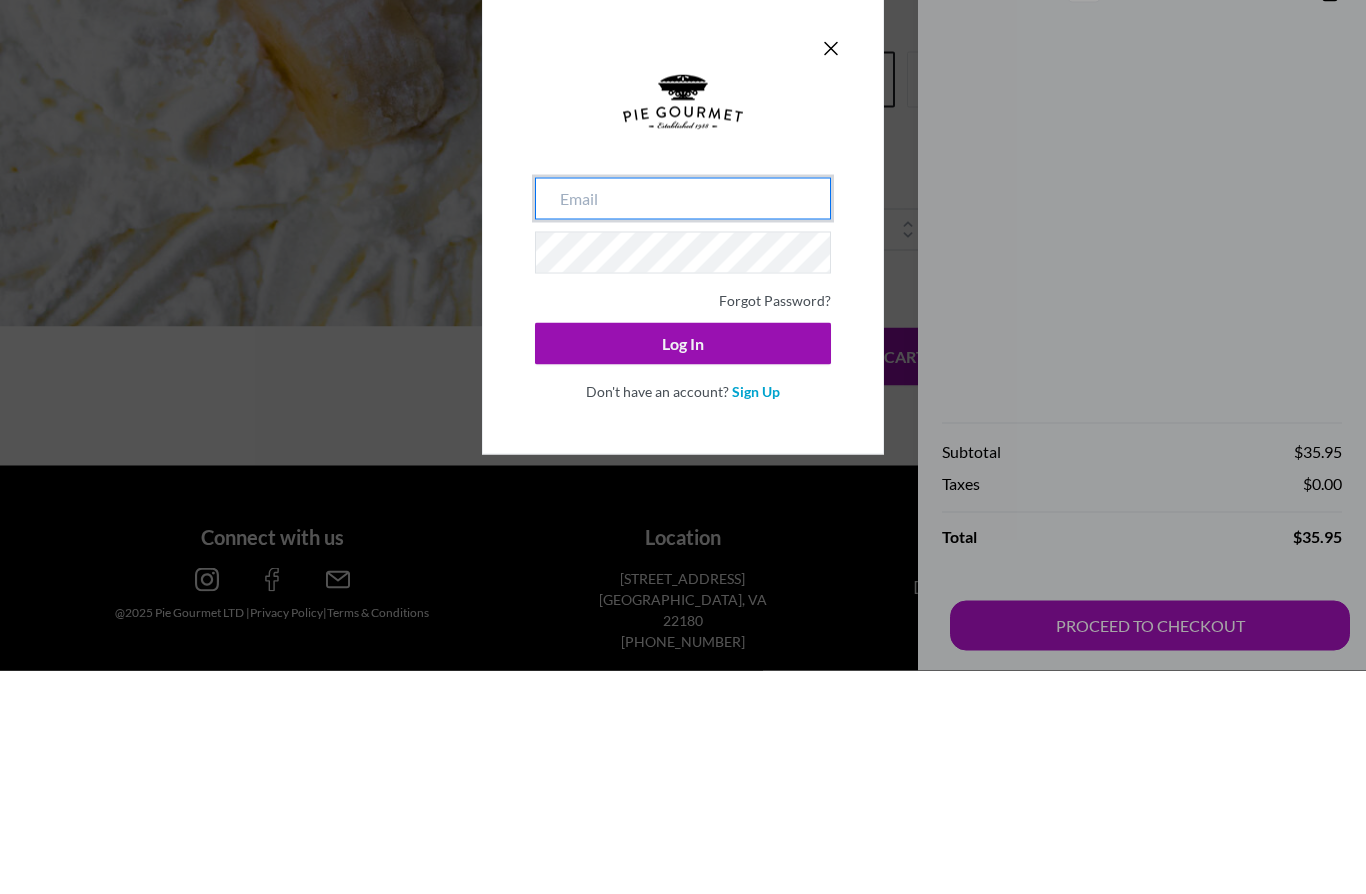 type on "[EMAIL_ADDRESS][DOMAIN_NAME]" 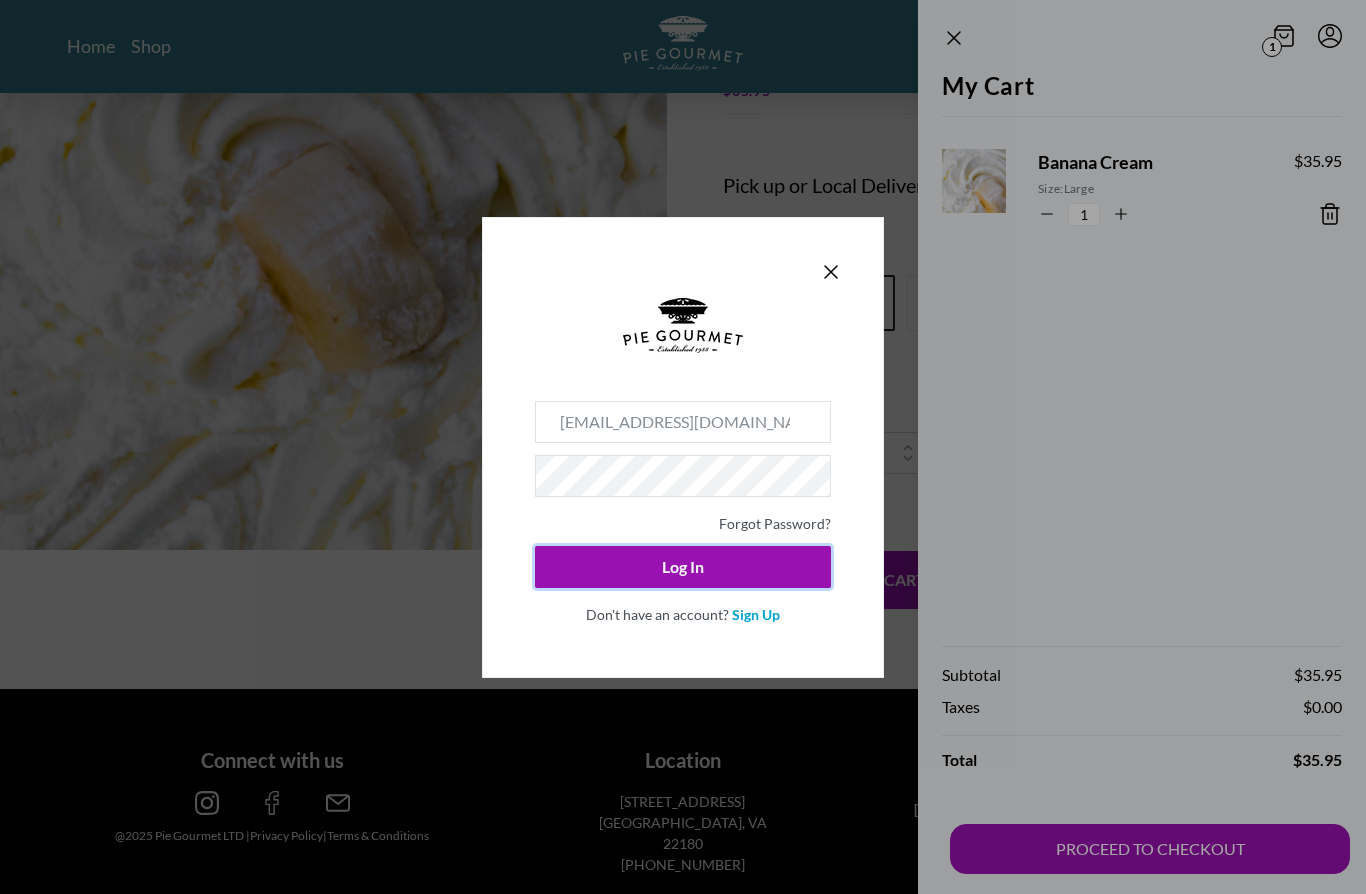 click on "[EMAIL_ADDRESS][DOMAIN_NAME] Forgot Password? Log In Don't have an account?   Sign Up" at bounding box center [683, 447] 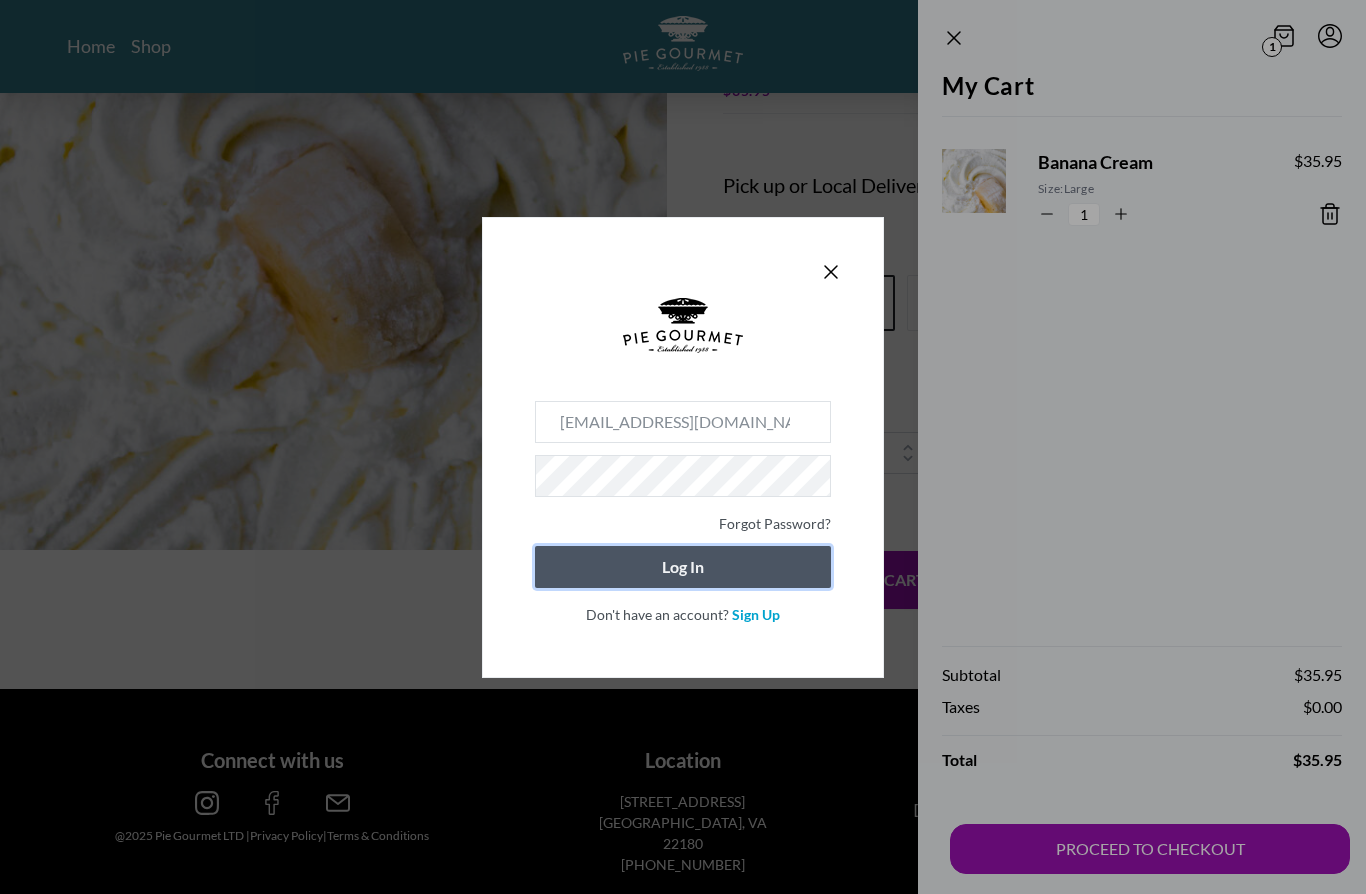 click on "Log In" 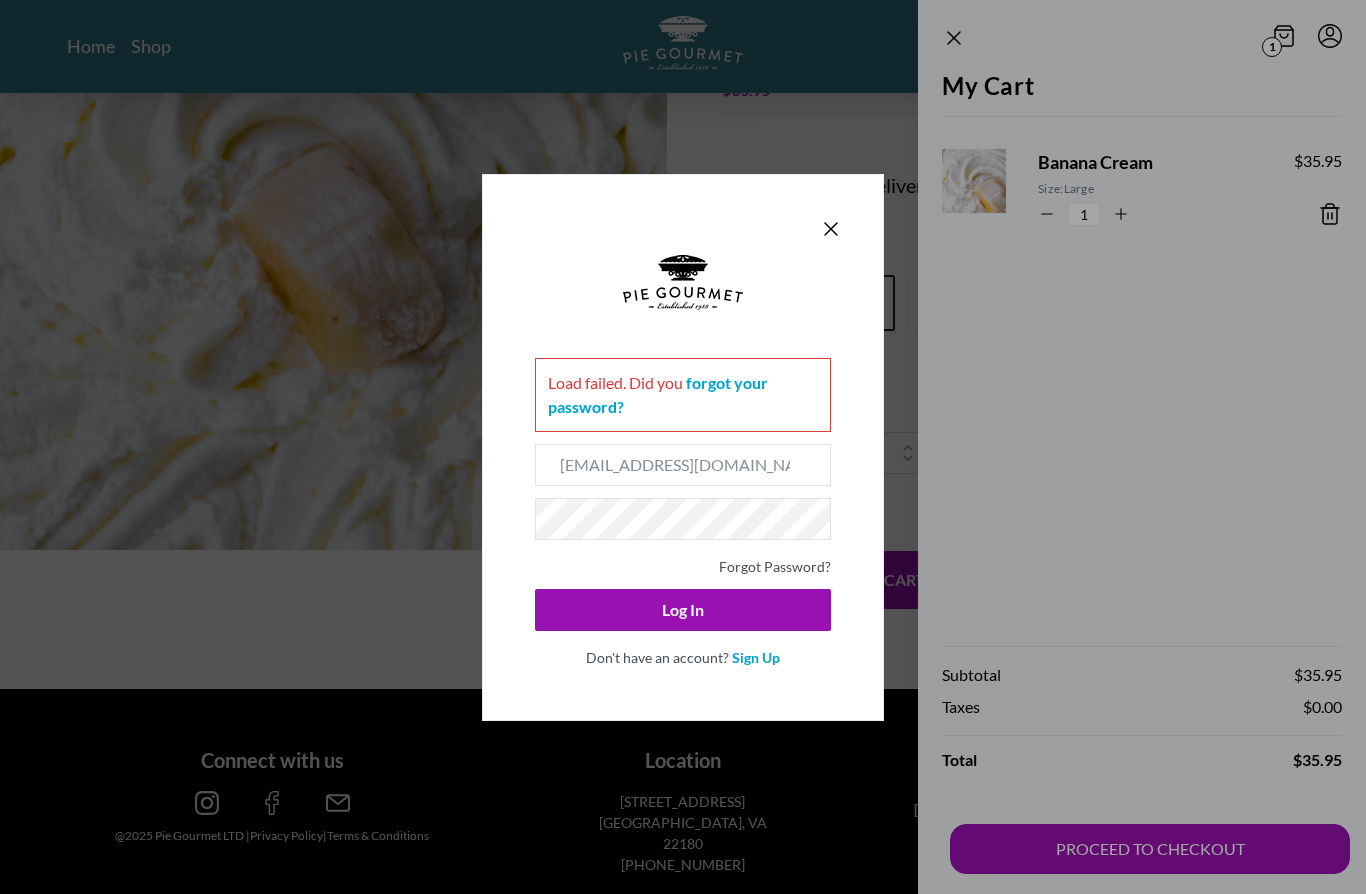 click on "forgot your password?" at bounding box center (658, 394) 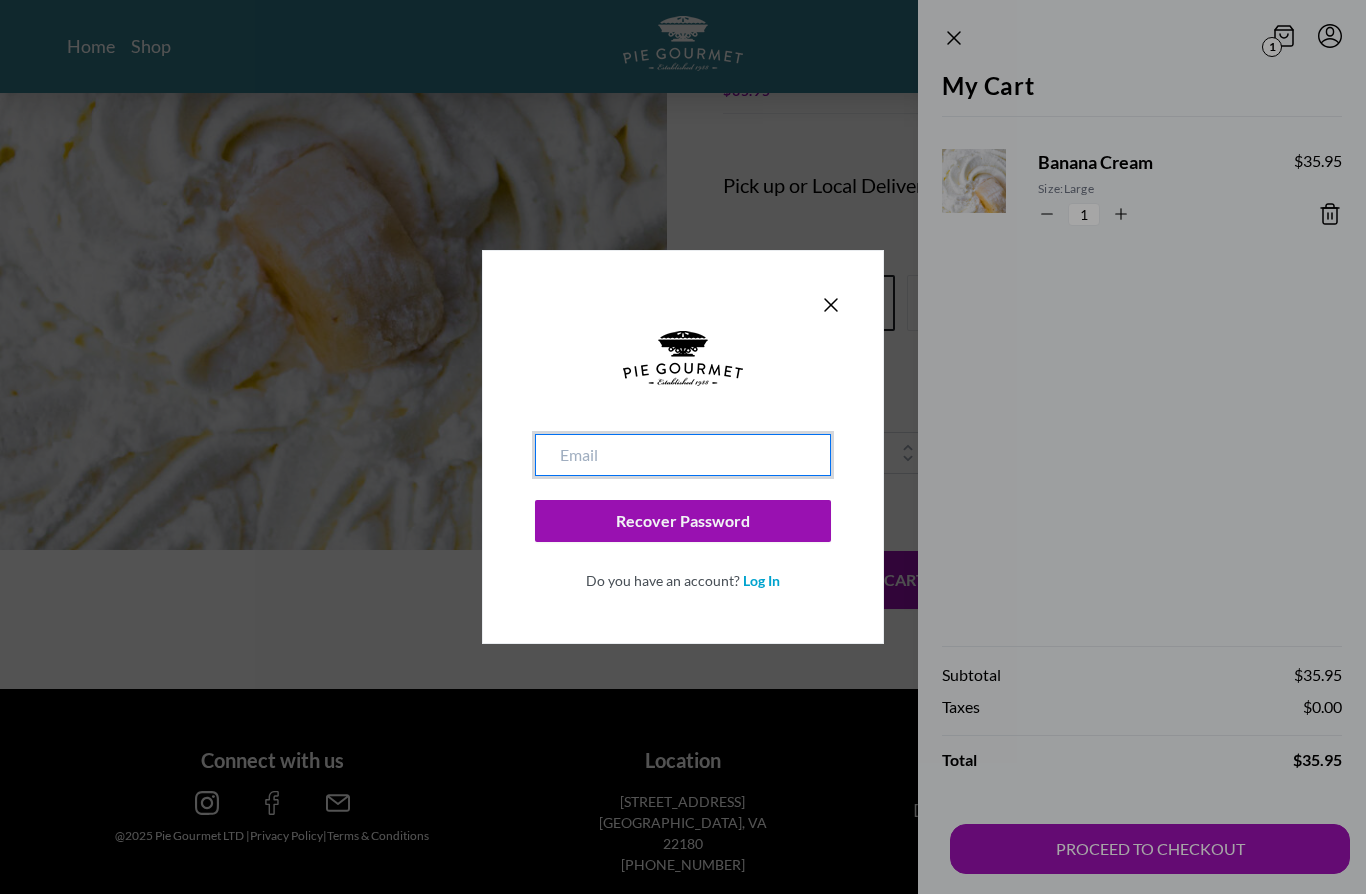 click at bounding box center (683, 455) 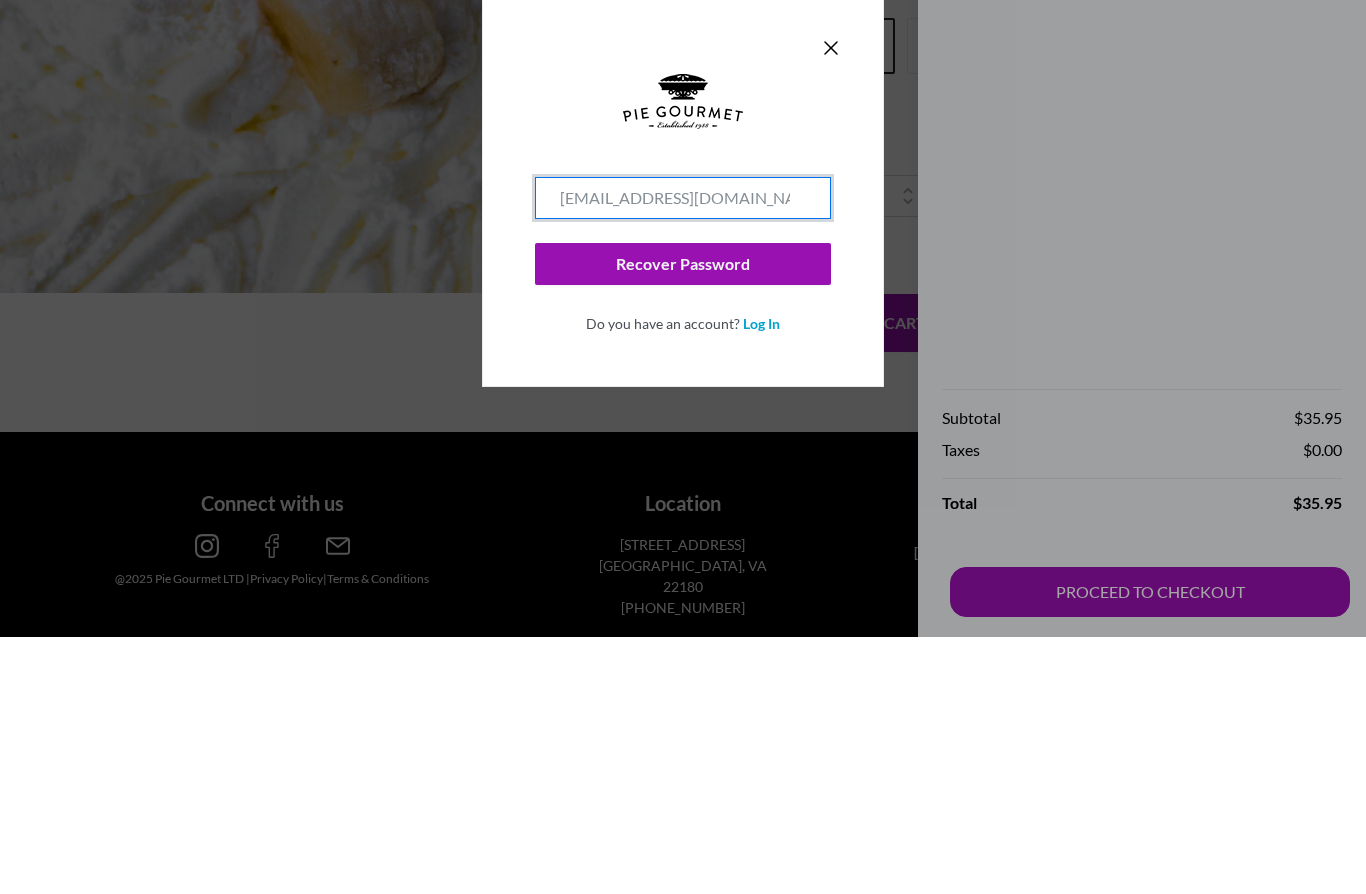 type on "[EMAIL_ADDRESS][DOMAIN_NAME]" 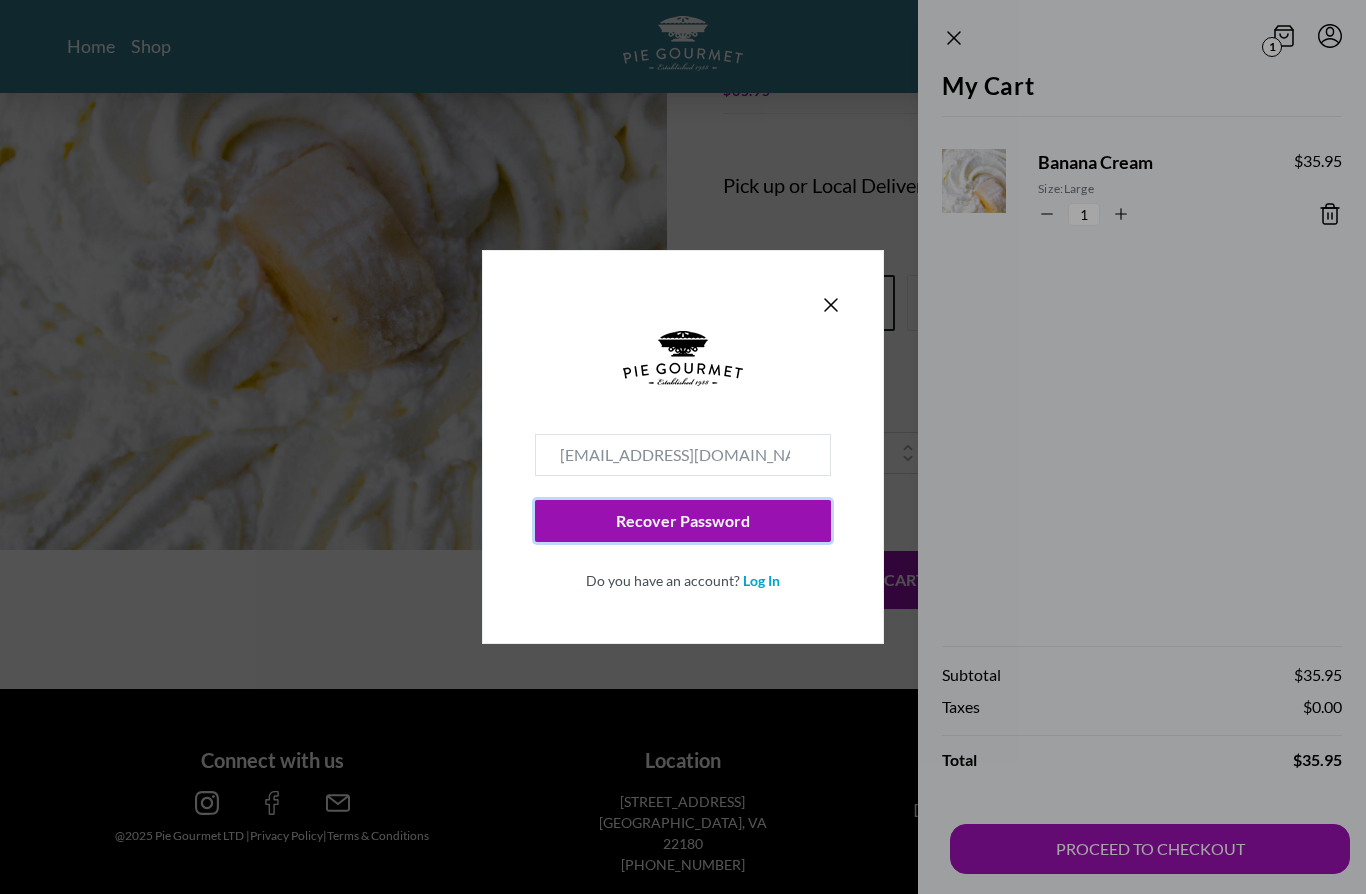 click on "Recover Password" at bounding box center (683, 521) 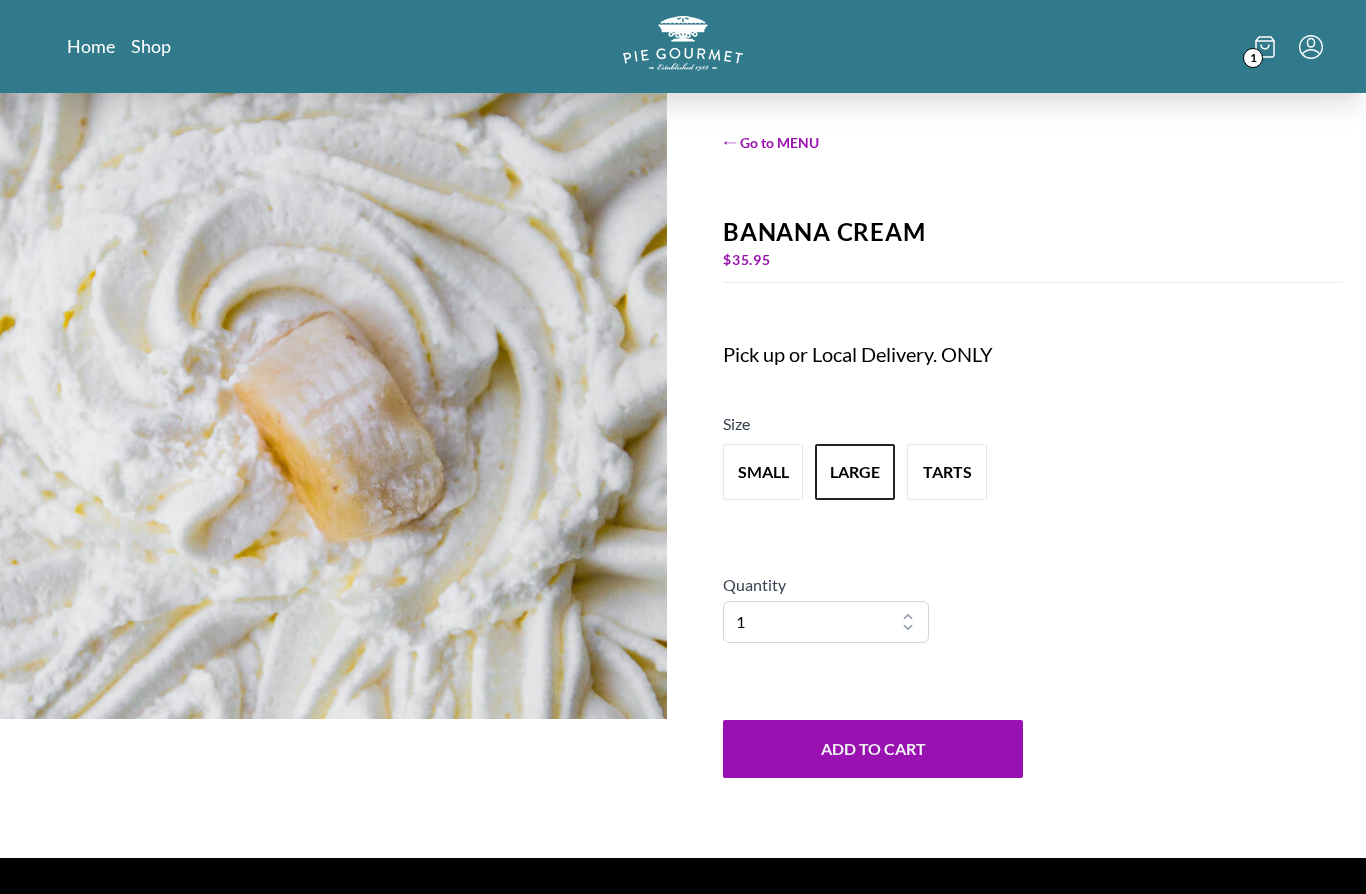 scroll, scrollTop: 0, scrollLeft: 0, axis: both 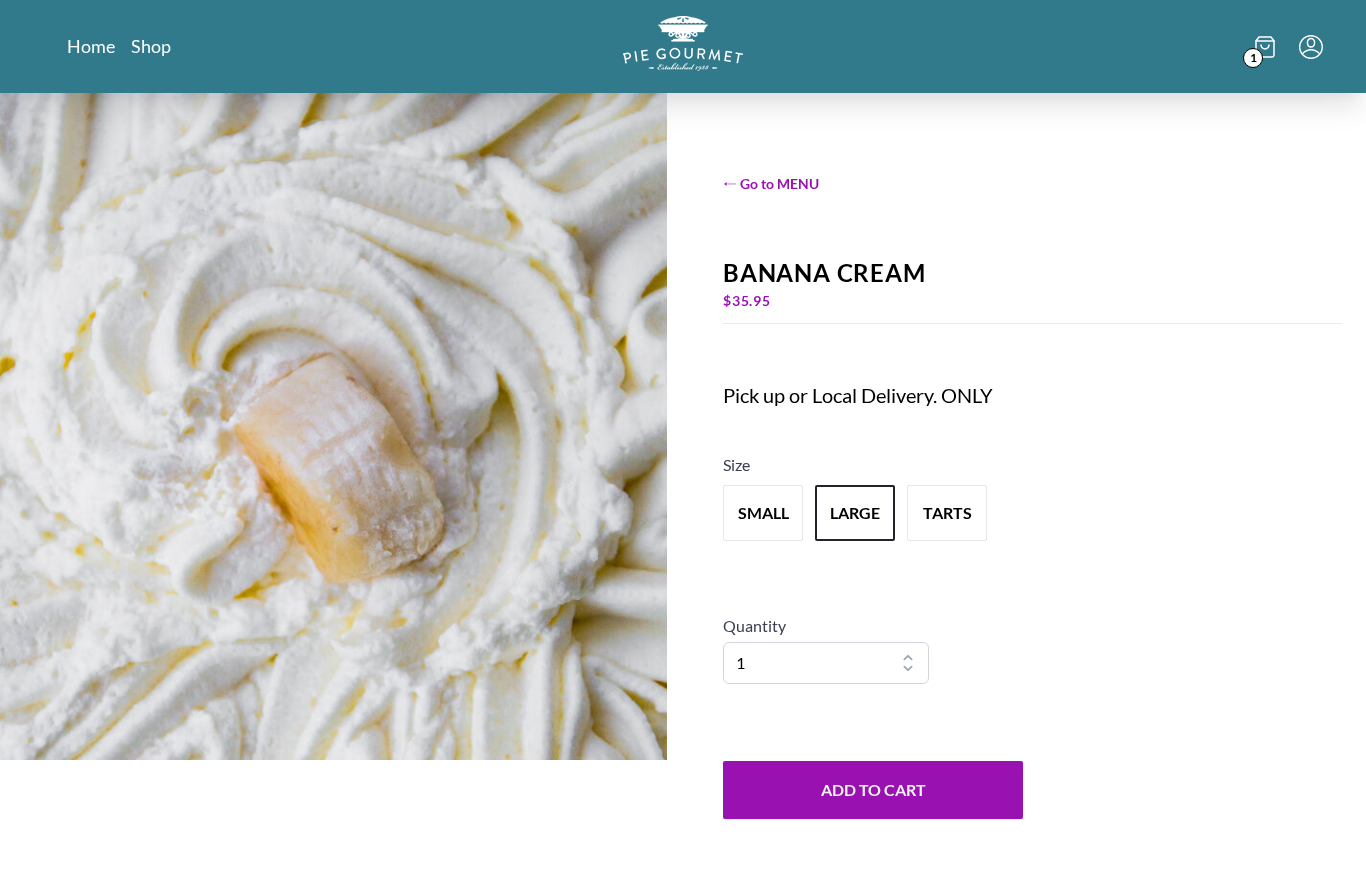 click on "1" at bounding box center [1253, 58] 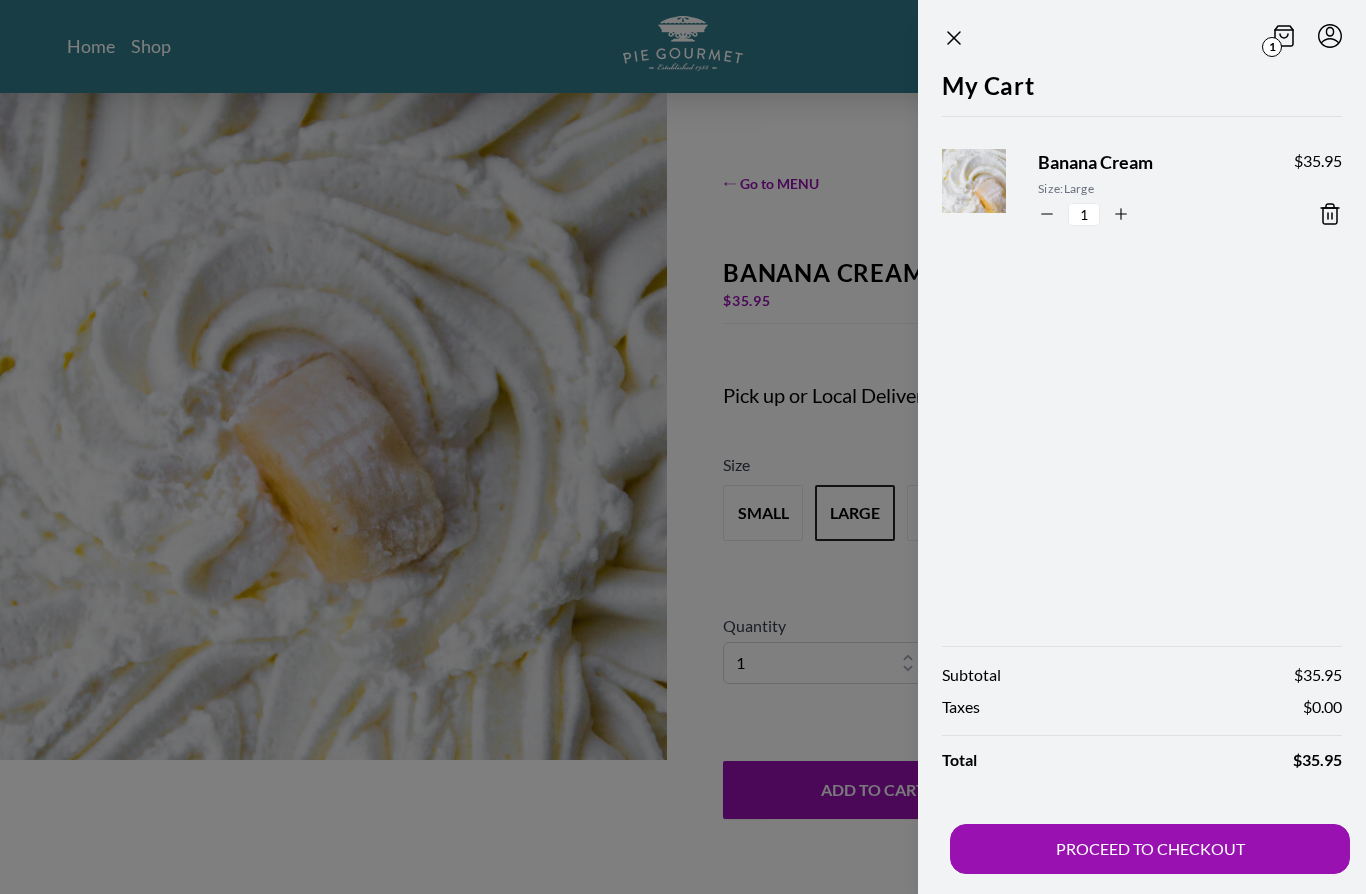 click on "PROCEED TO CHECKOUT" at bounding box center (1150, 849) 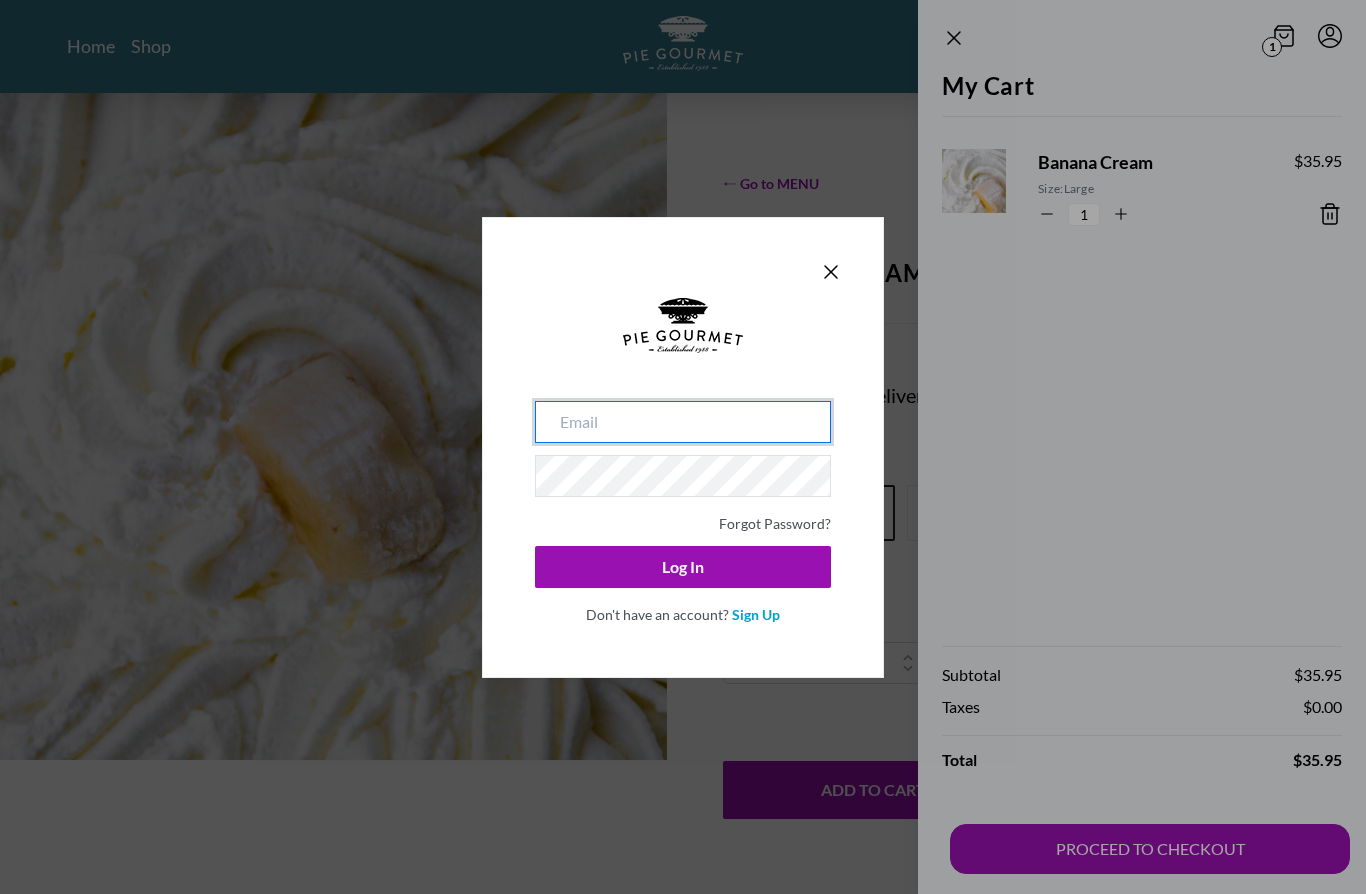 click at bounding box center (683, 422) 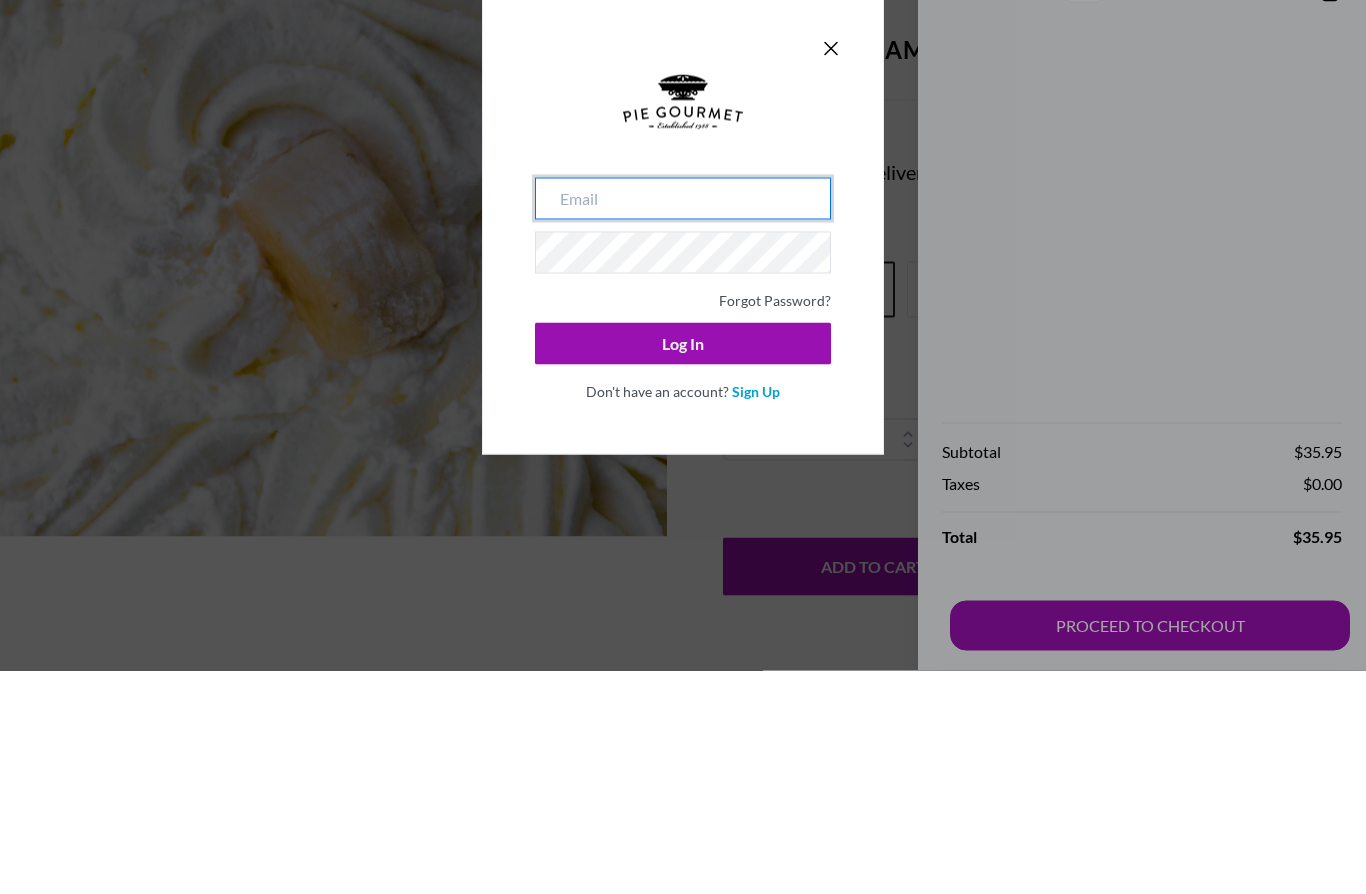 type on "[EMAIL_ADDRESS][DOMAIN_NAME]" 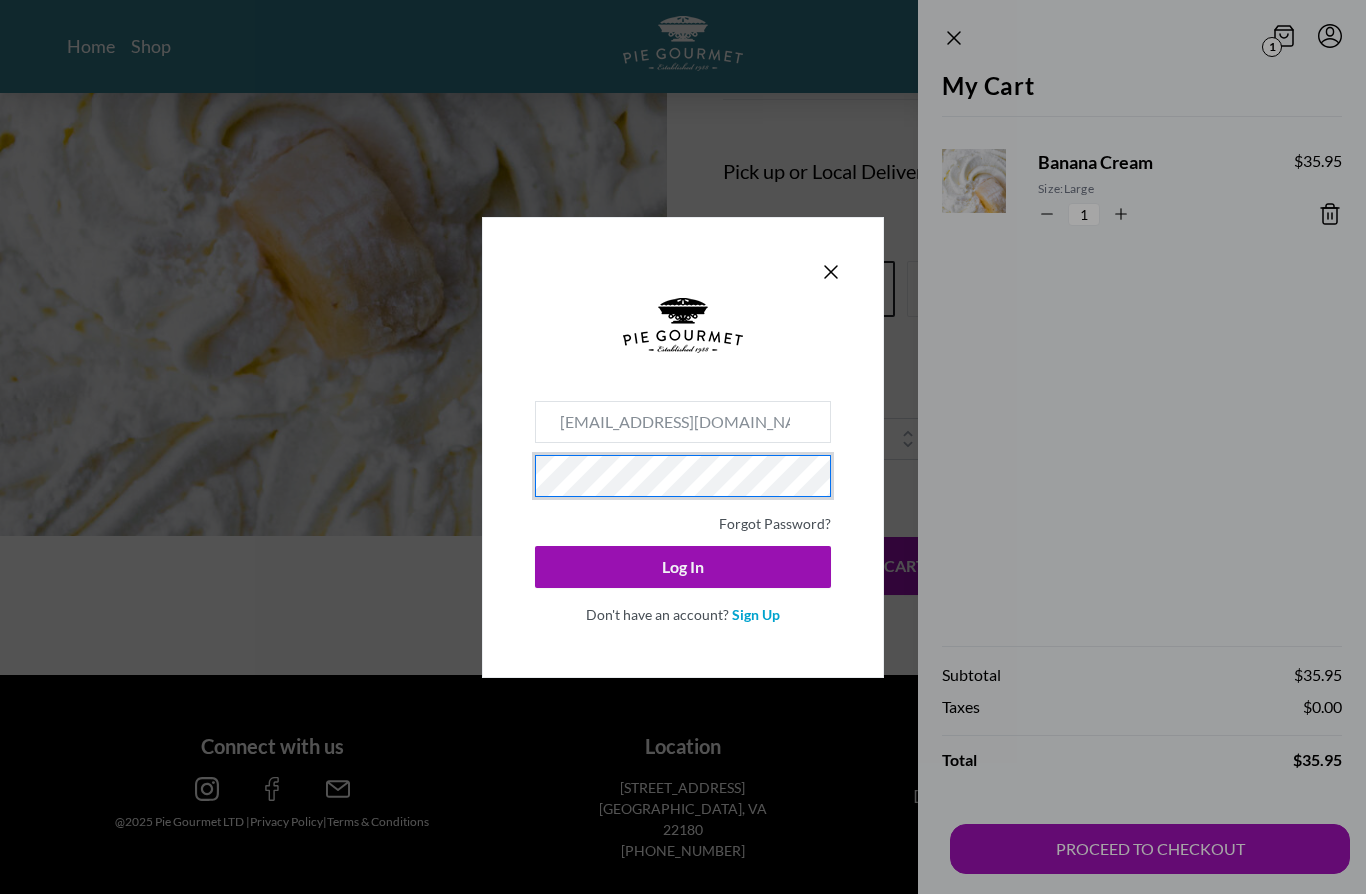 scroll, scrollTop: 223, scrollLeft: 0, axis: vertical 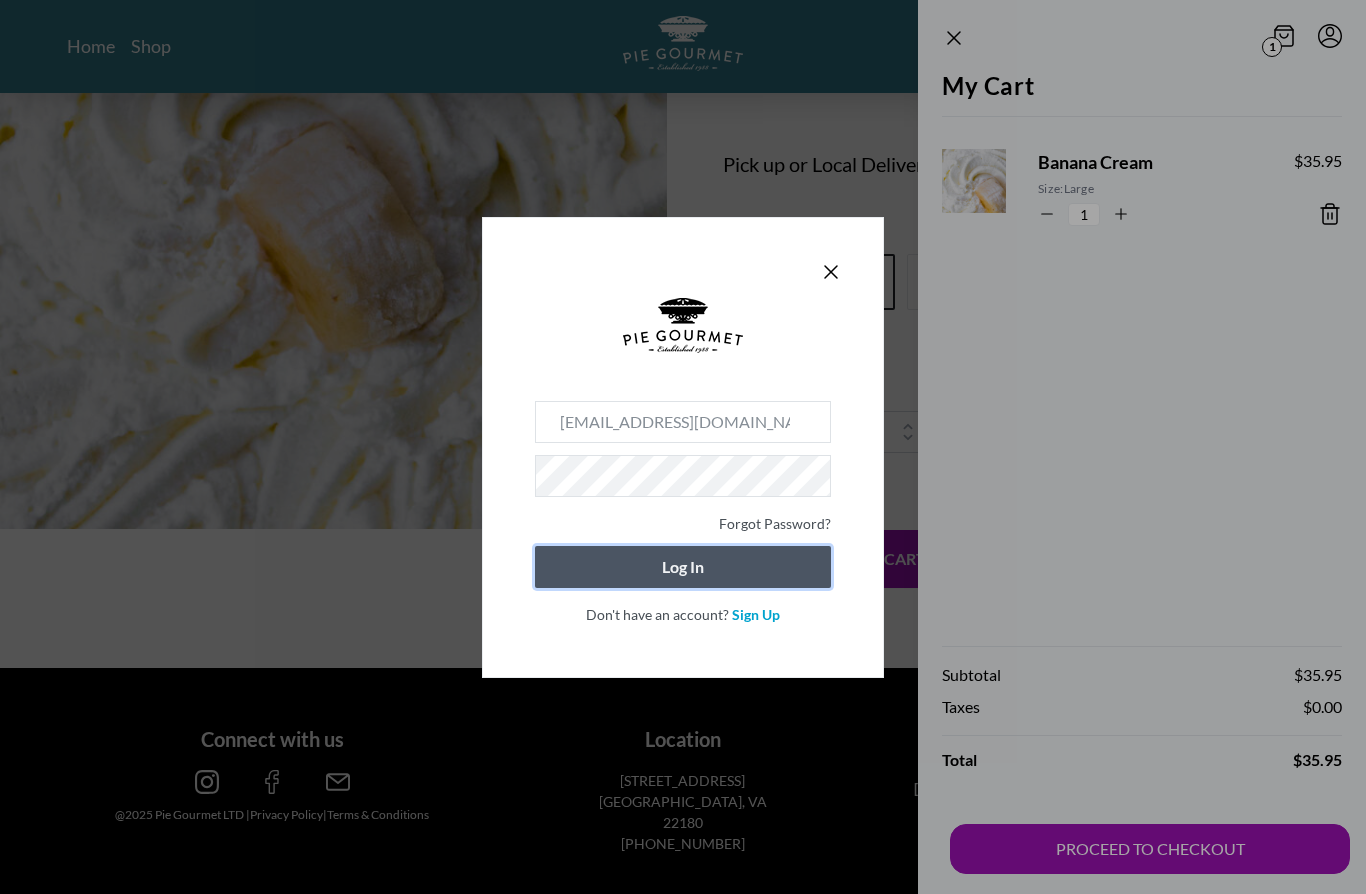 click on "Log In" 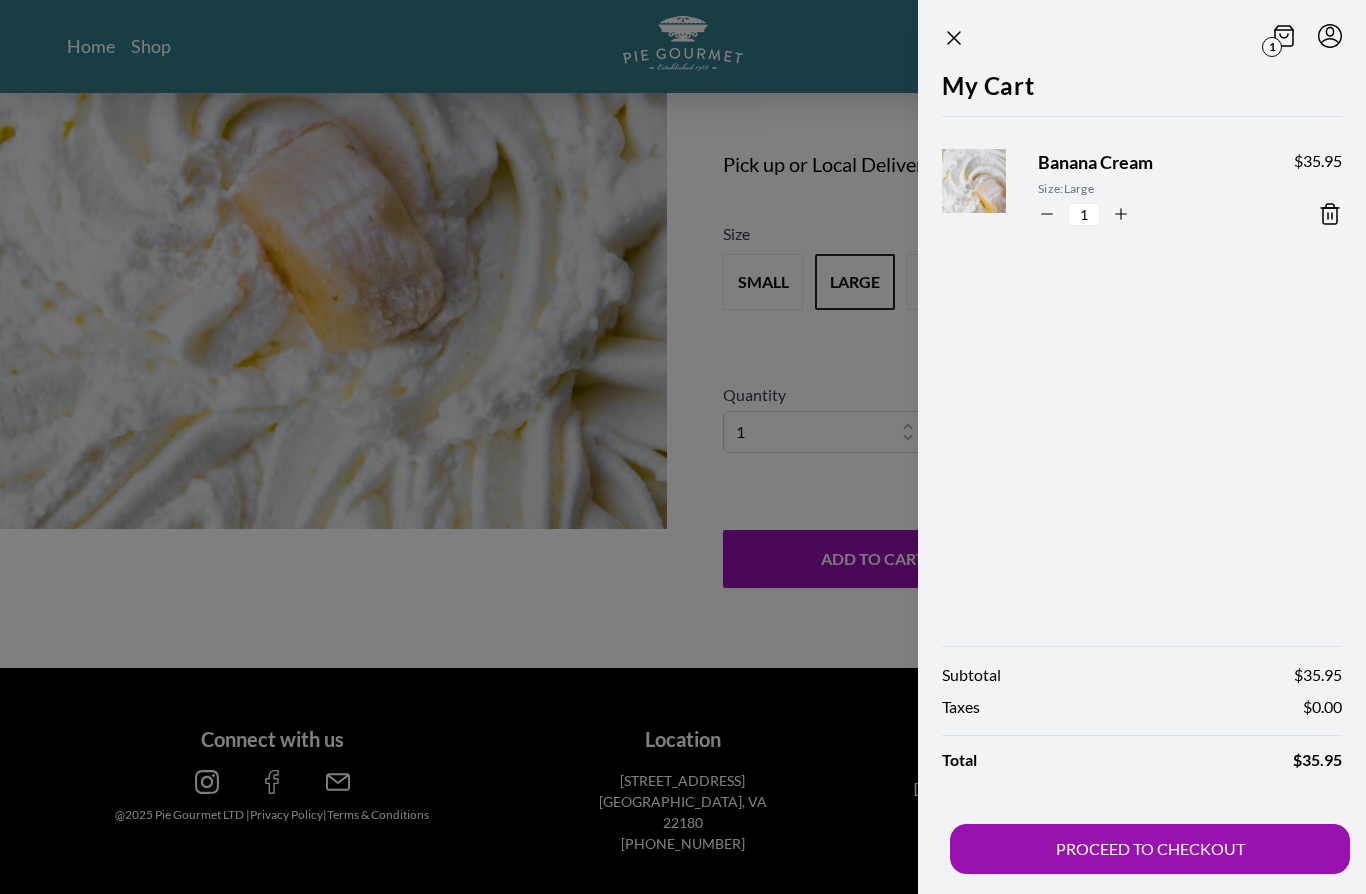 click on "PROCEED TO CHECKOUT" at bounding box center (1150, 849) 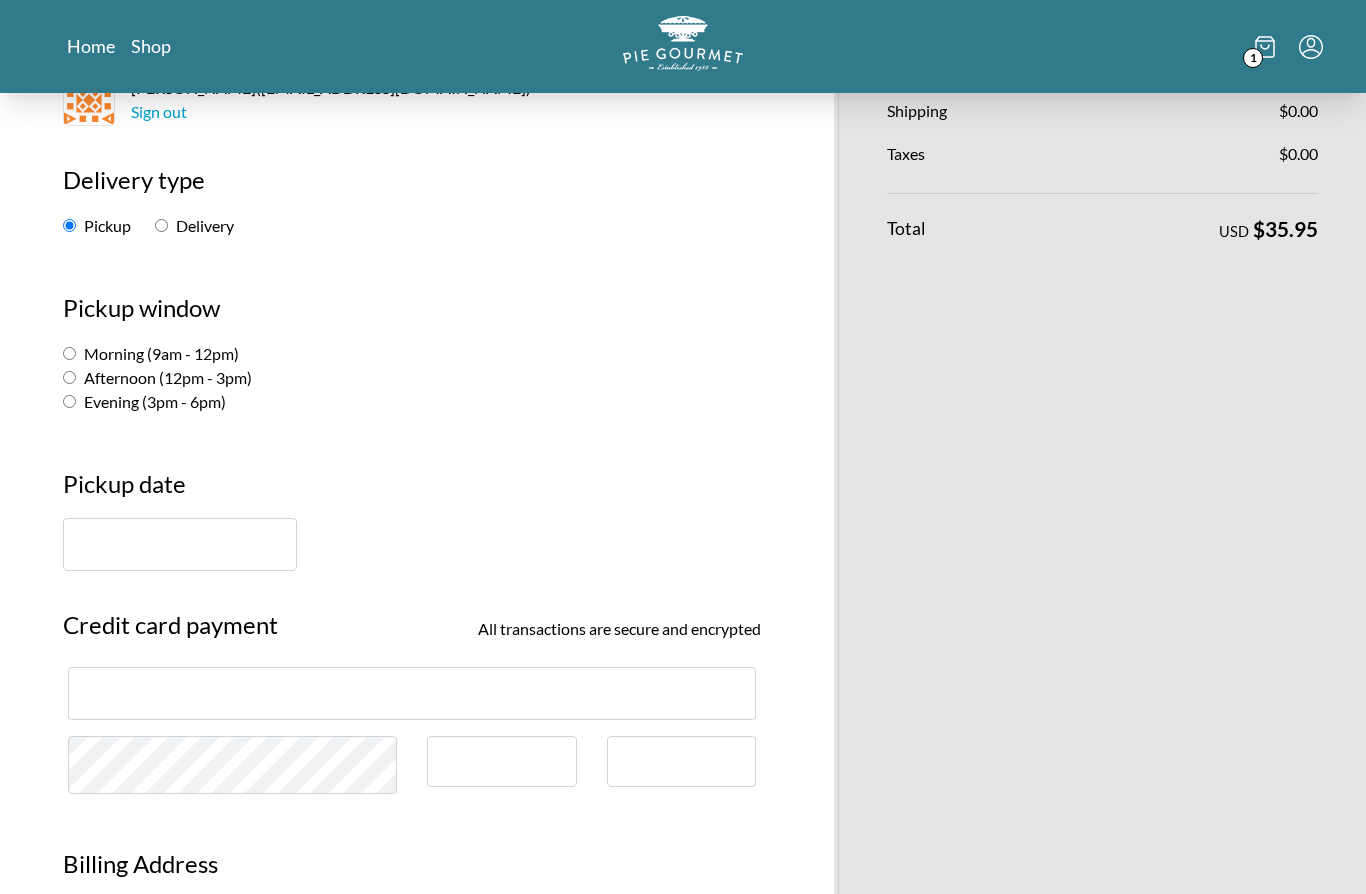 scroll, scrollTop: 209, scrollLeft: 0, axis: vertical 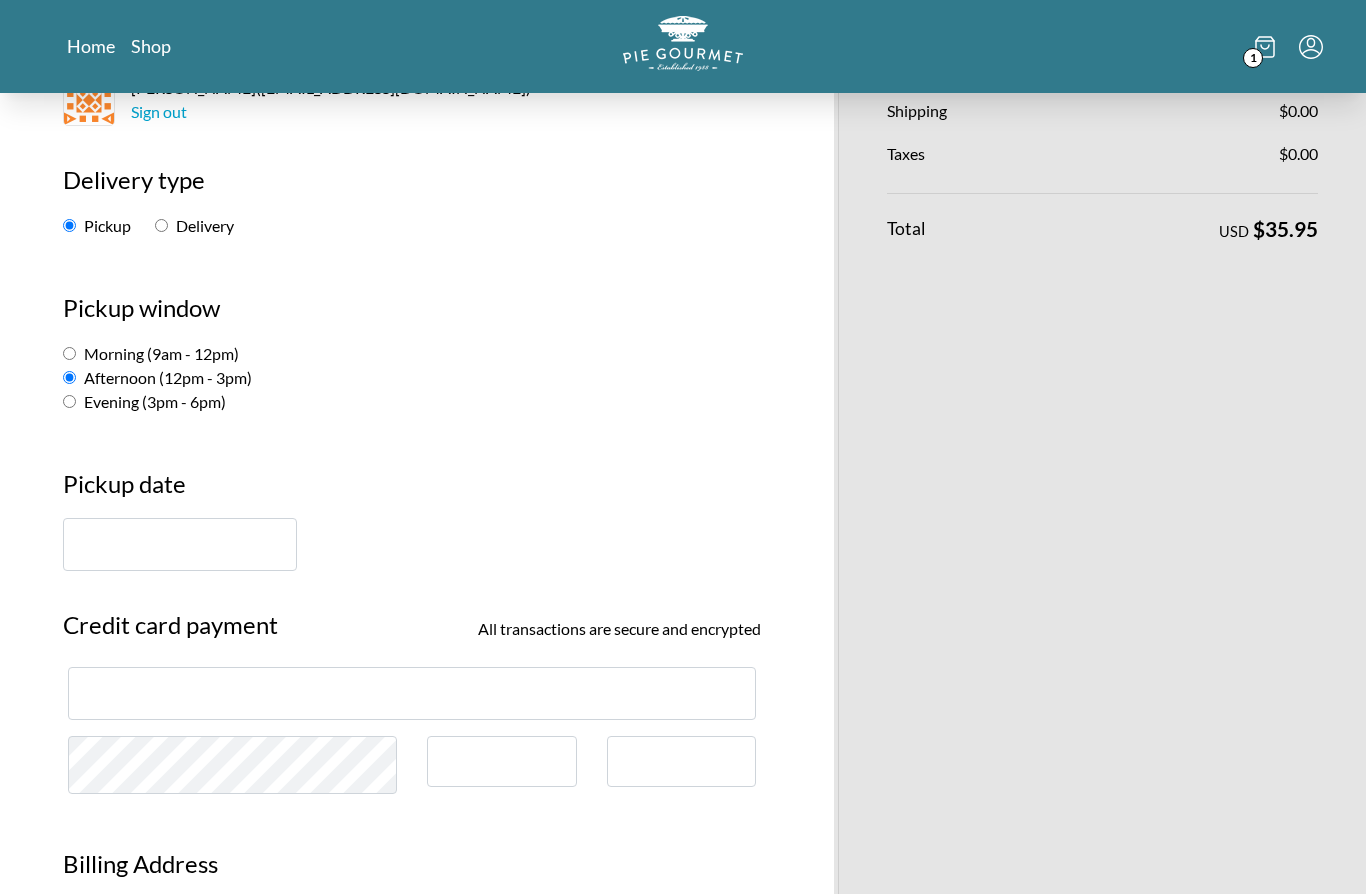 radio on "true" 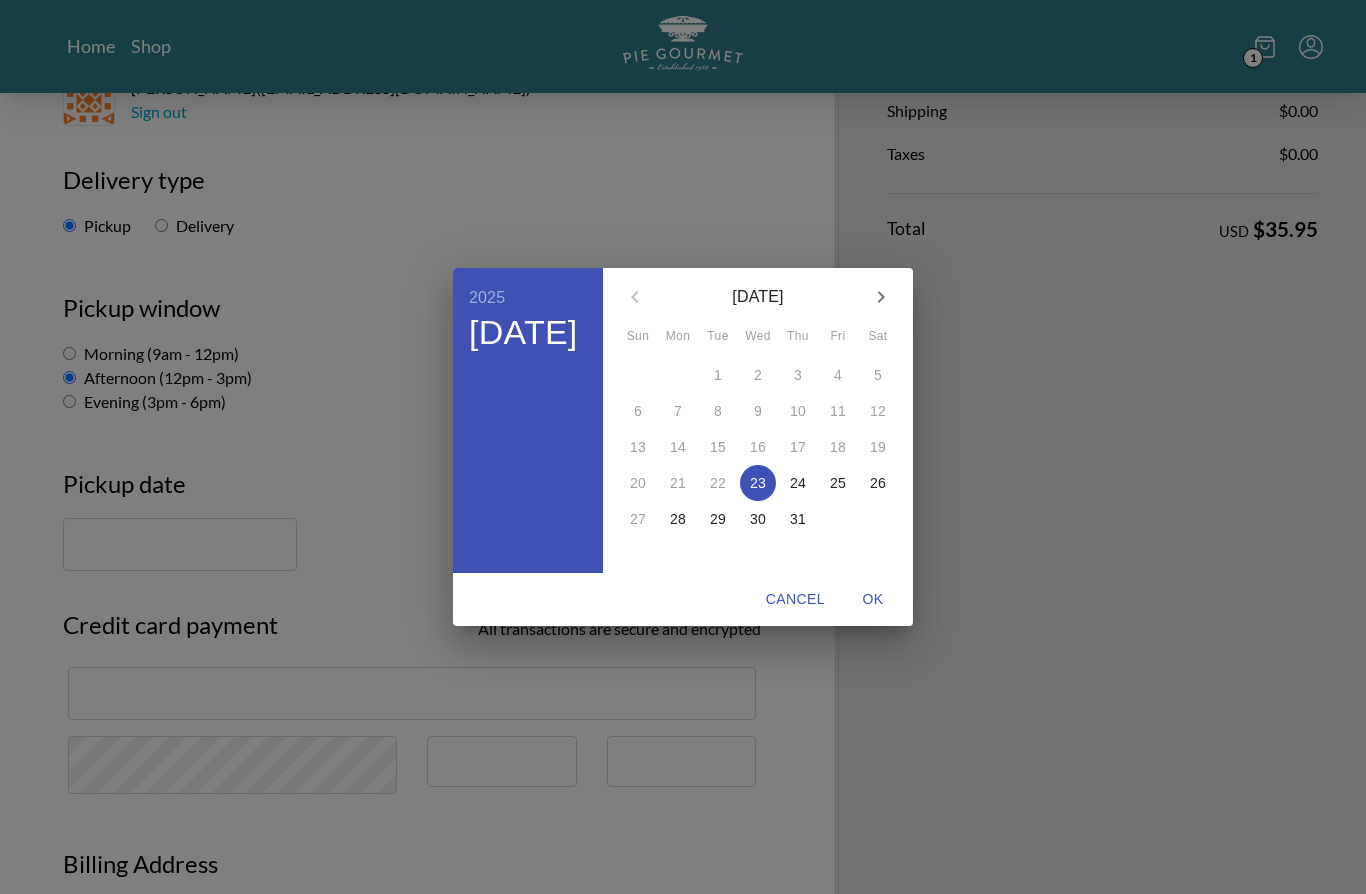 click on "25" at bounding box center [838, 483] 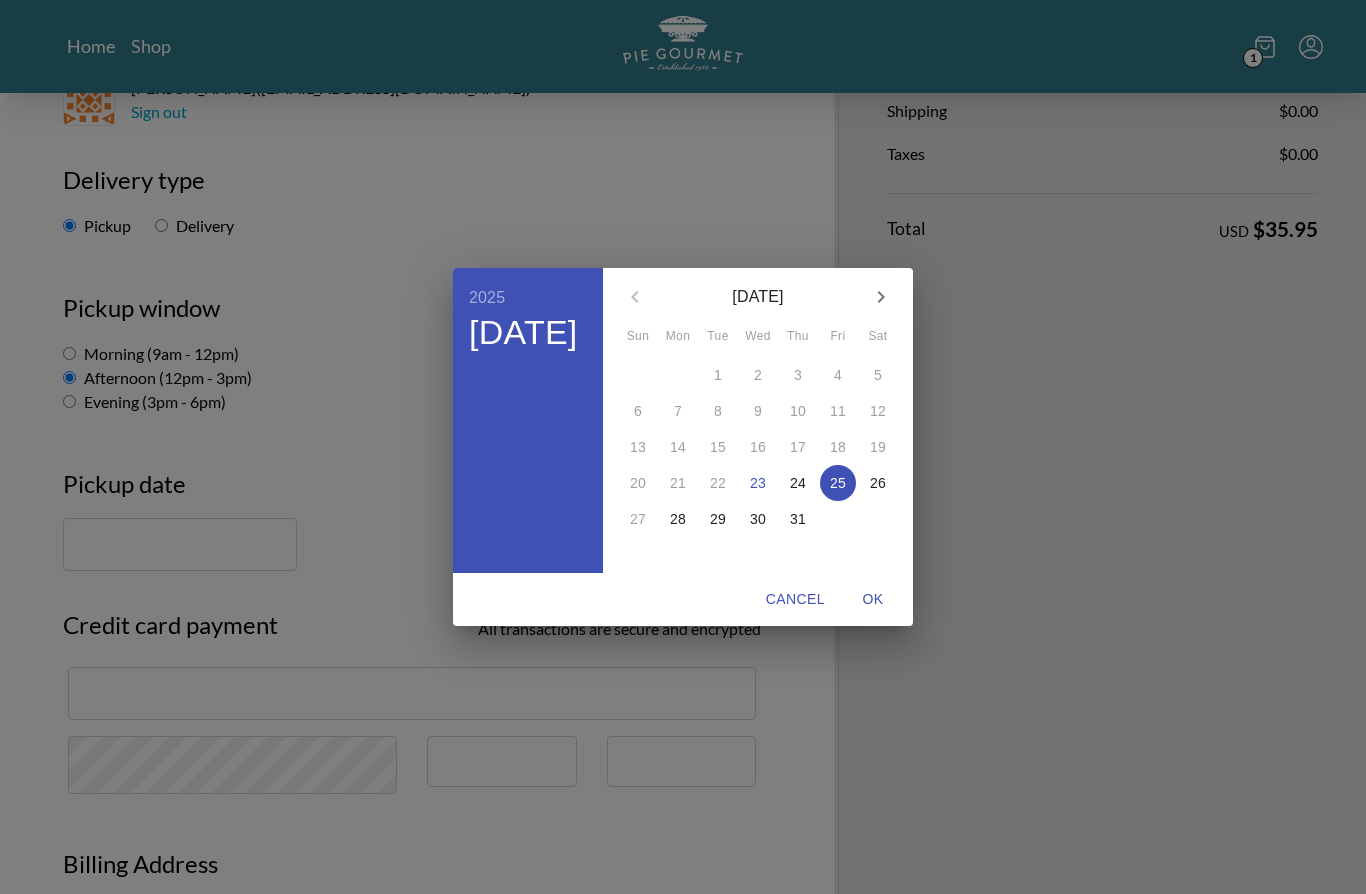 click on "OK" at bounding box center (873, 599) 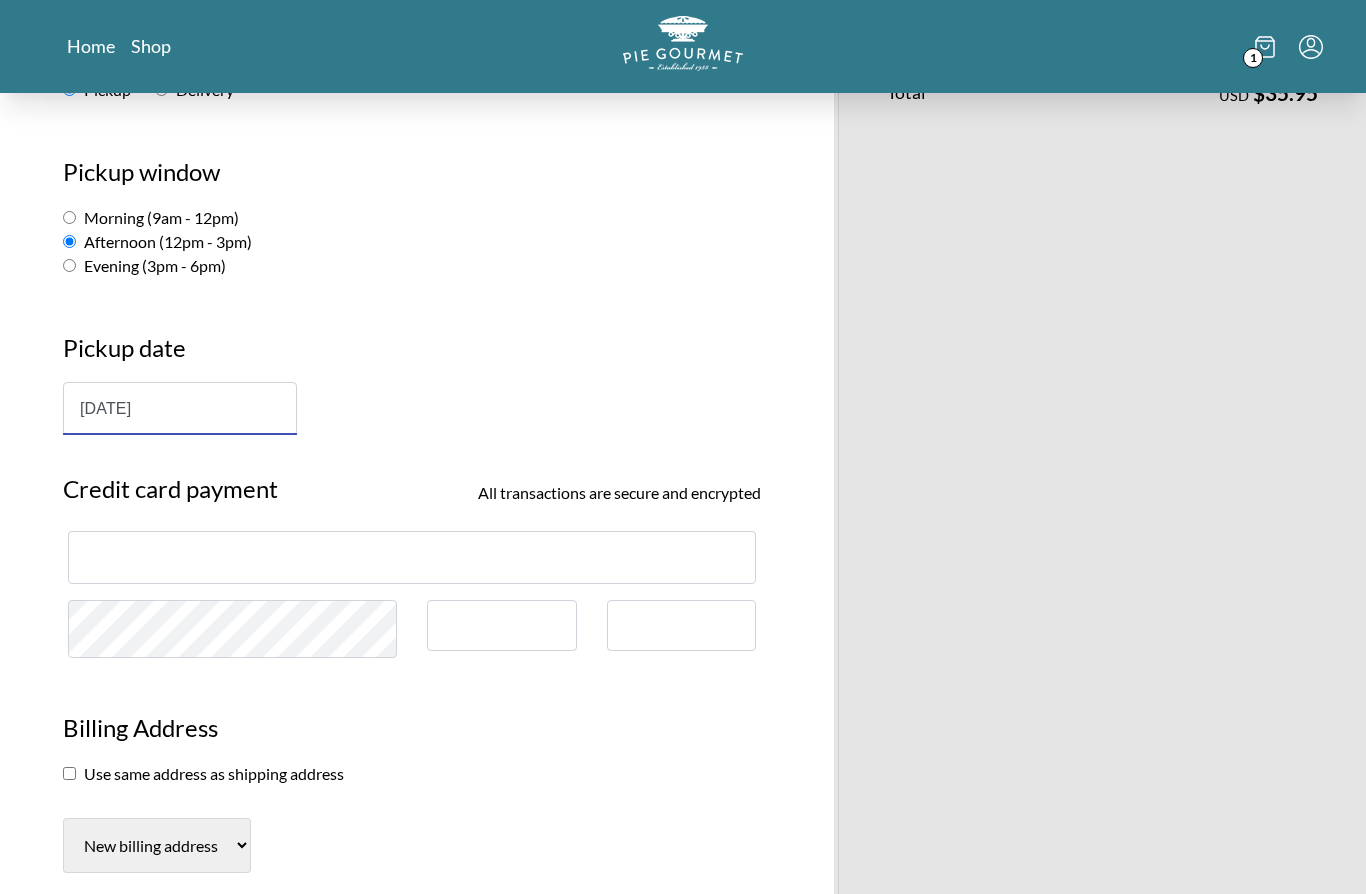 scroll, scrollTop: 345, scrollLeft: 0, axis: vertical 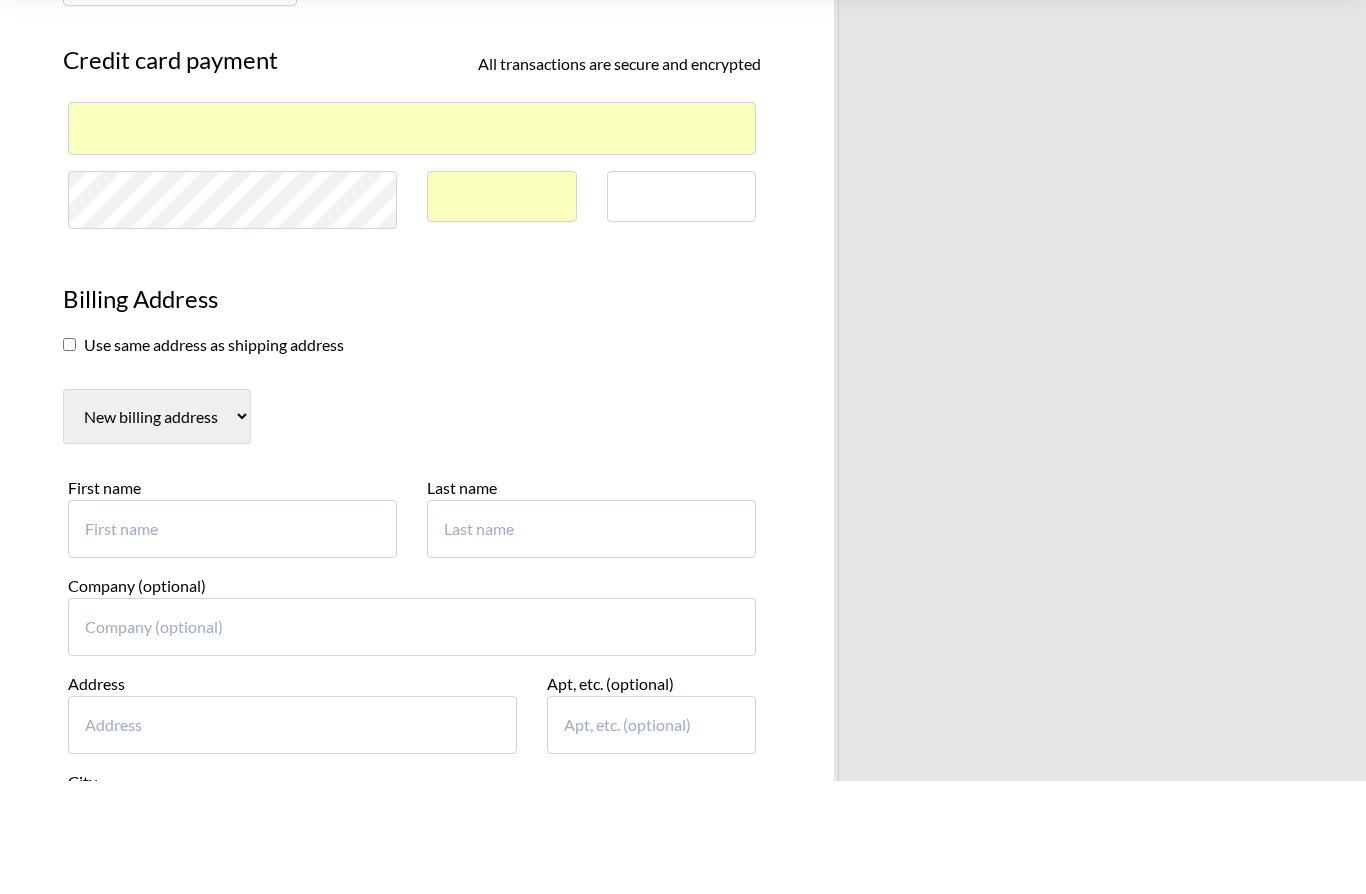 click at bounding box center (69, 457) 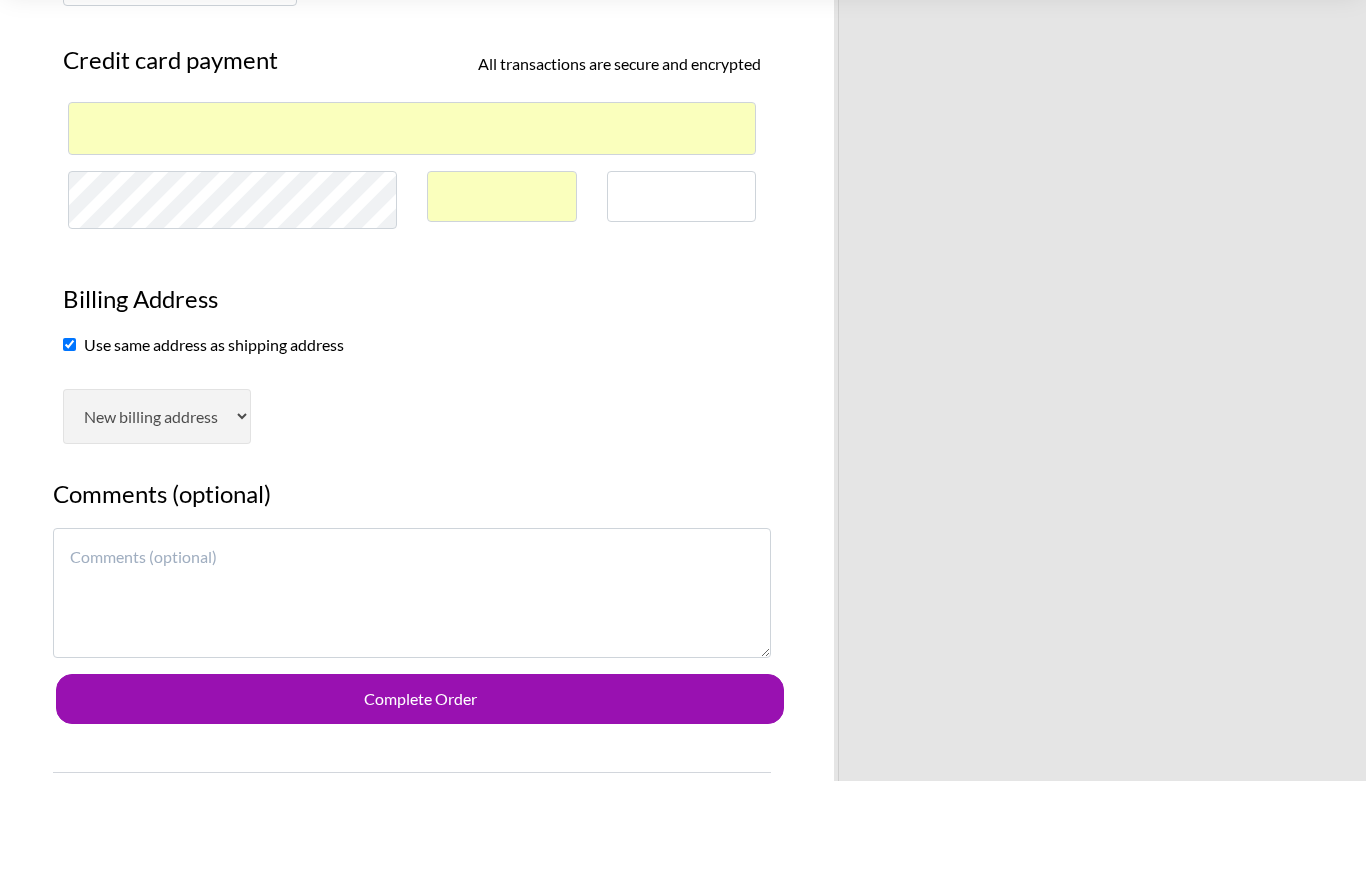 scroll, scrollTop: 774, scrollLeft: 0, axis: vertical 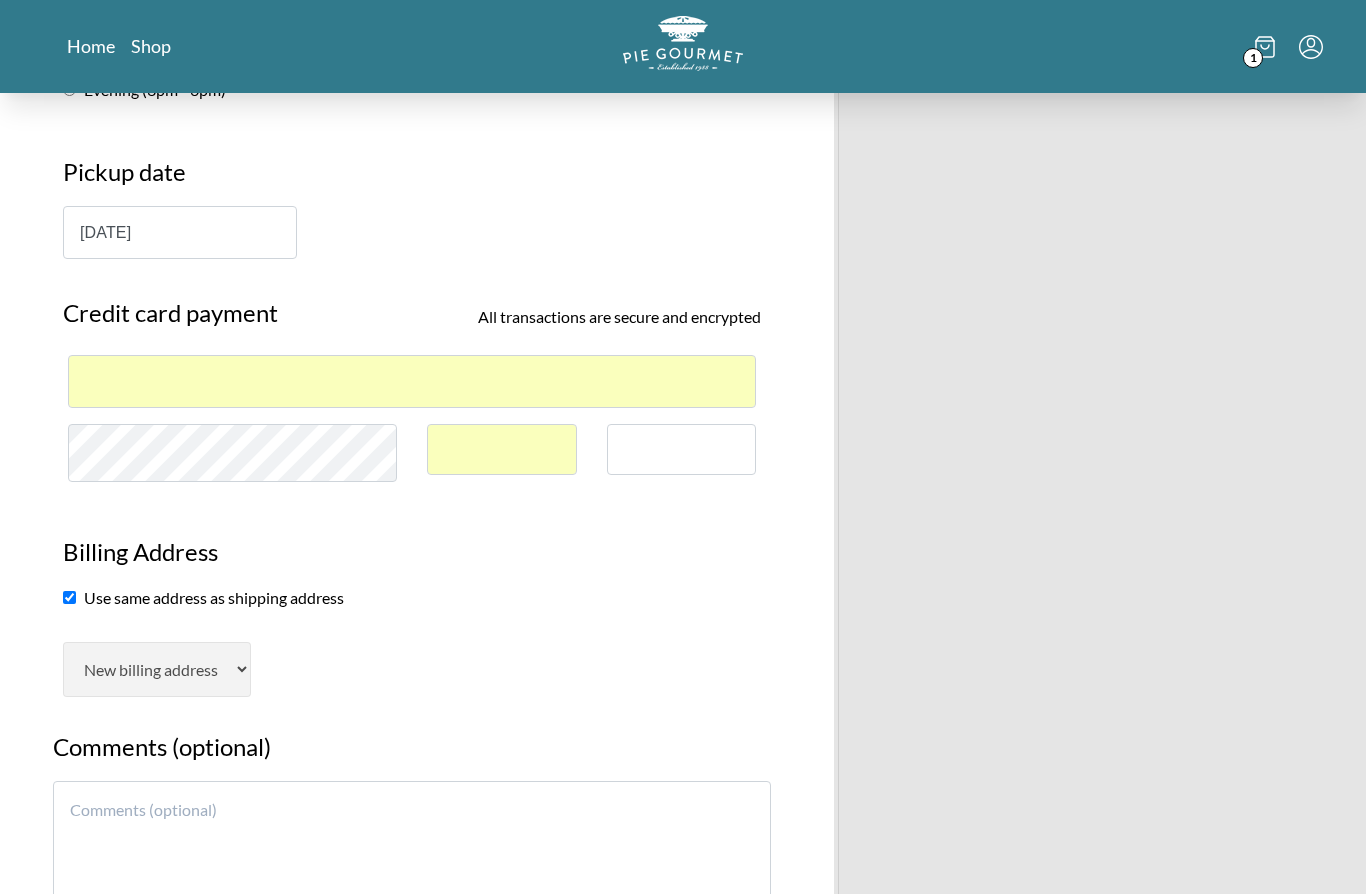 click on "Billing Address" at bounding box center [412, 561] 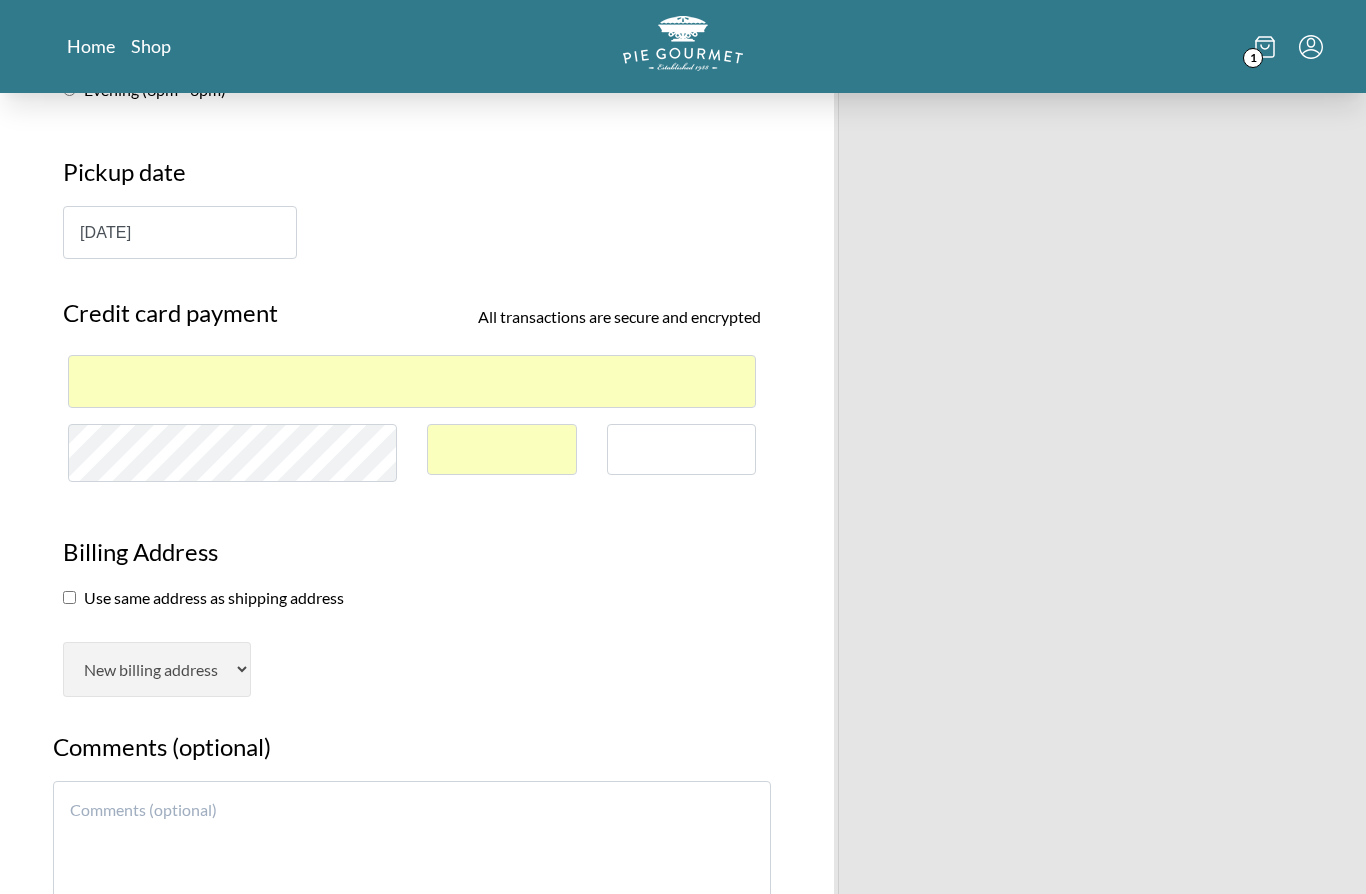 checkbox on "false" 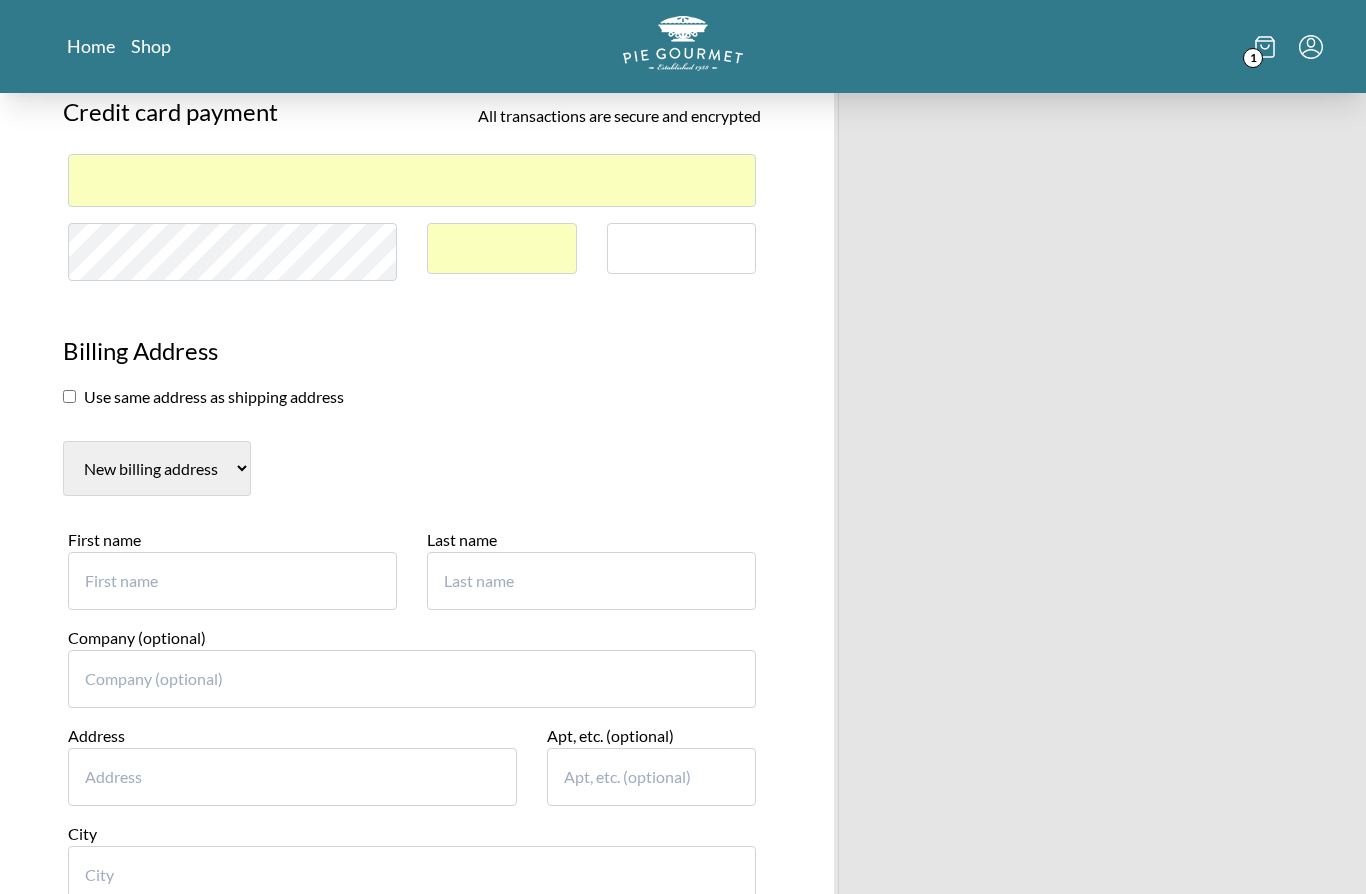 scroll, scrollTop: 720, scrollLeft: 0, axis: vertical 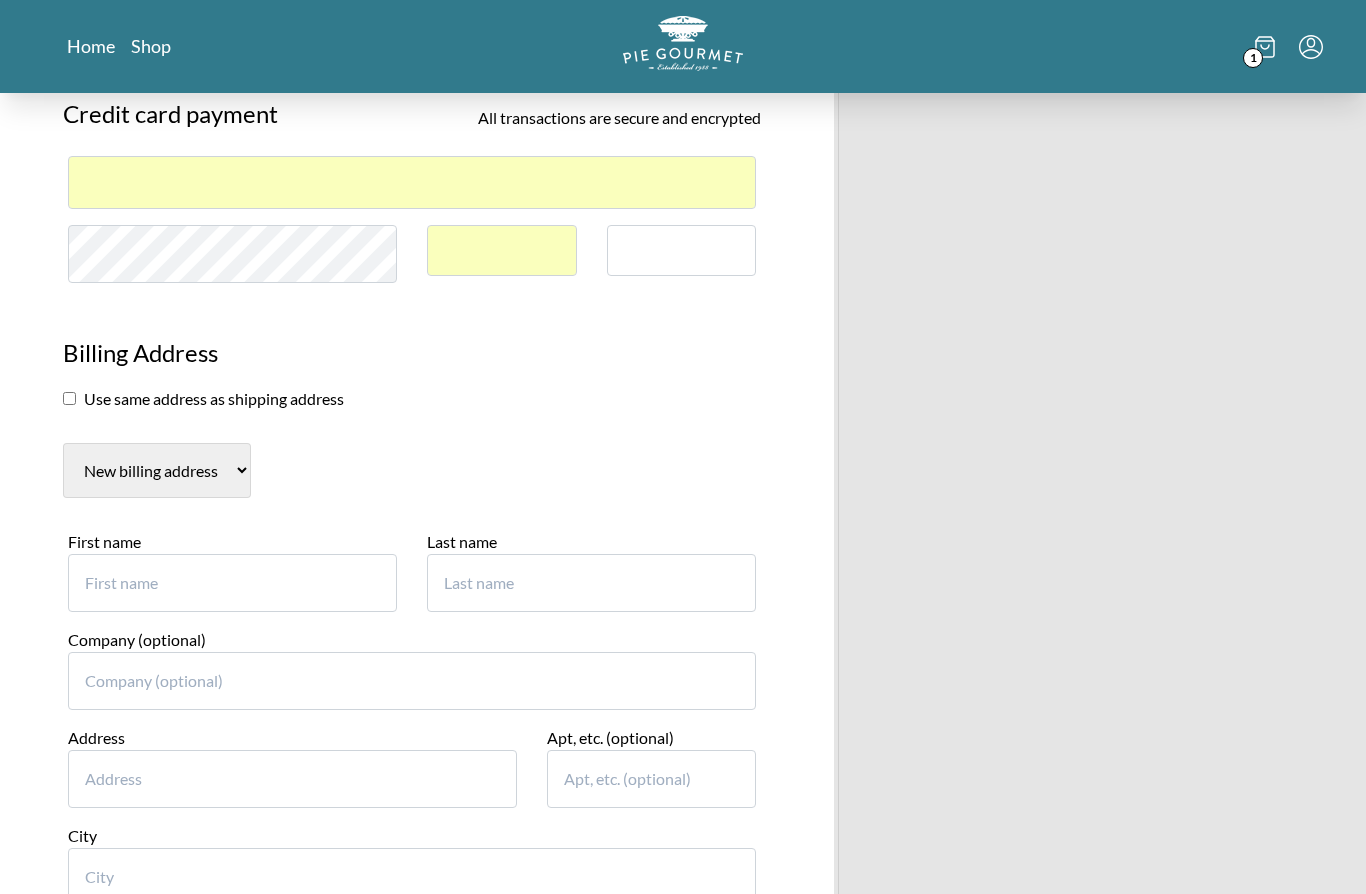 click on "First name" at bounding box center (232, 583) 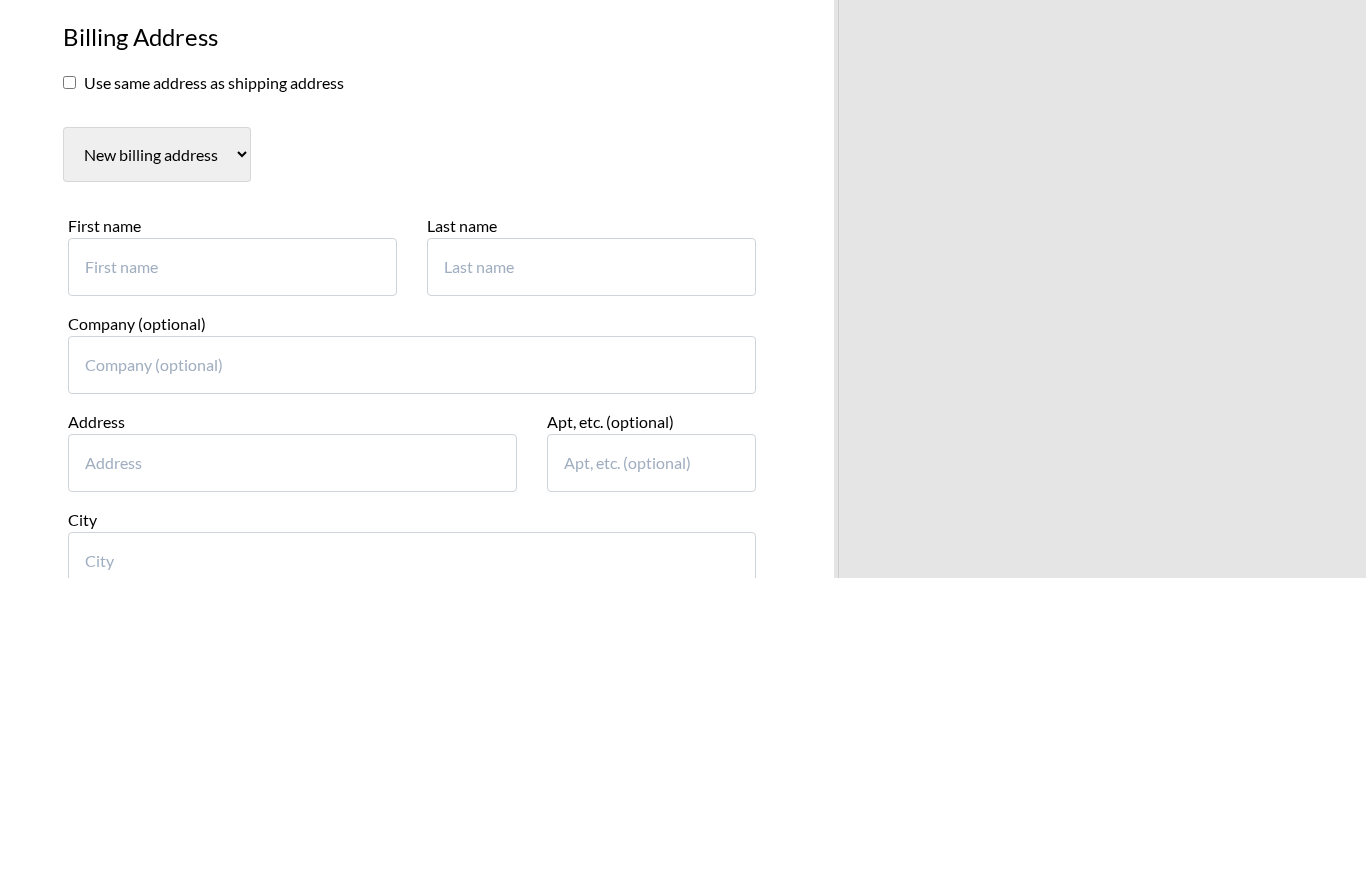 type on "[PERSON_NAME]" 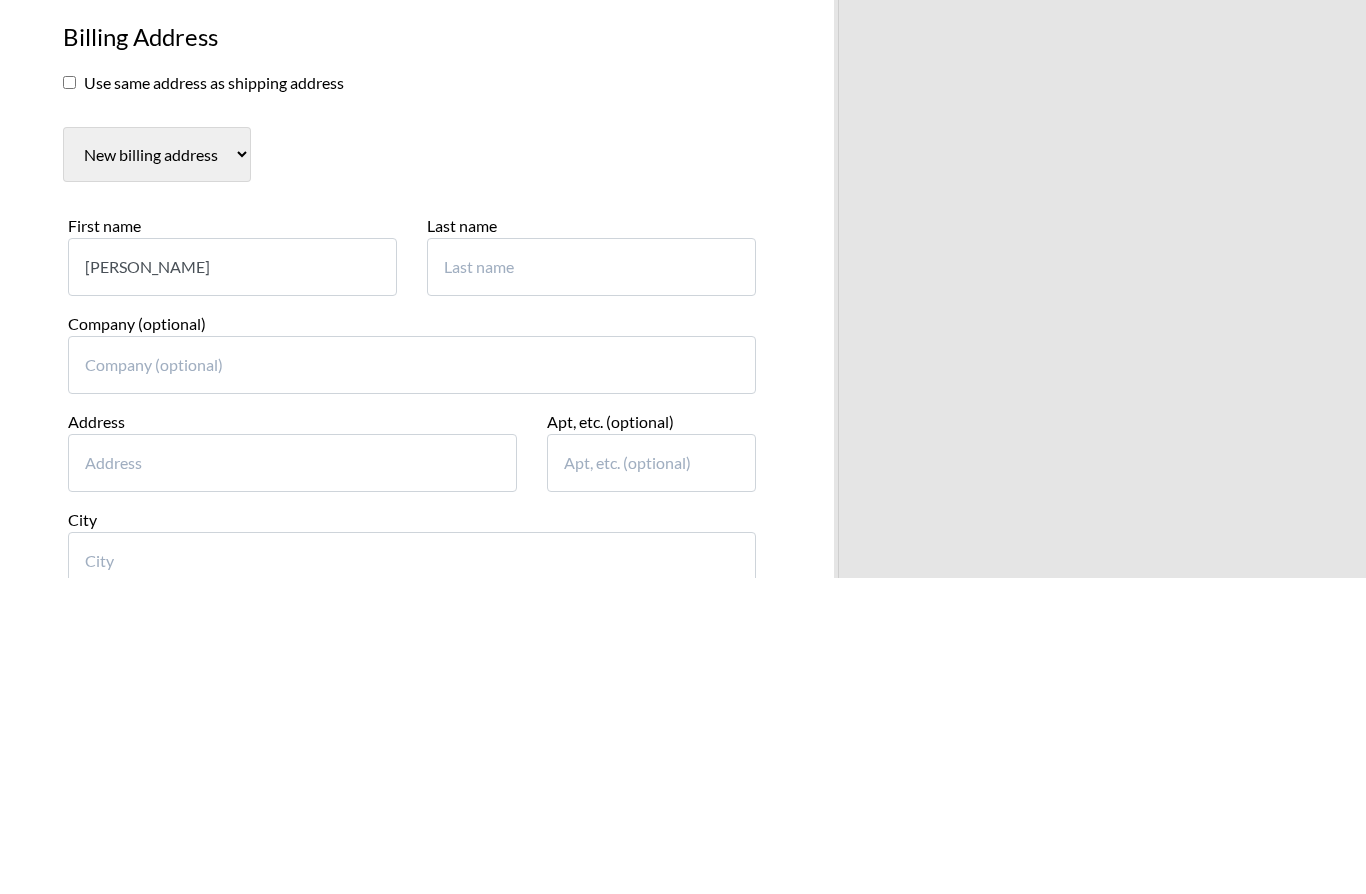 type on "[PERSON_NAME]" 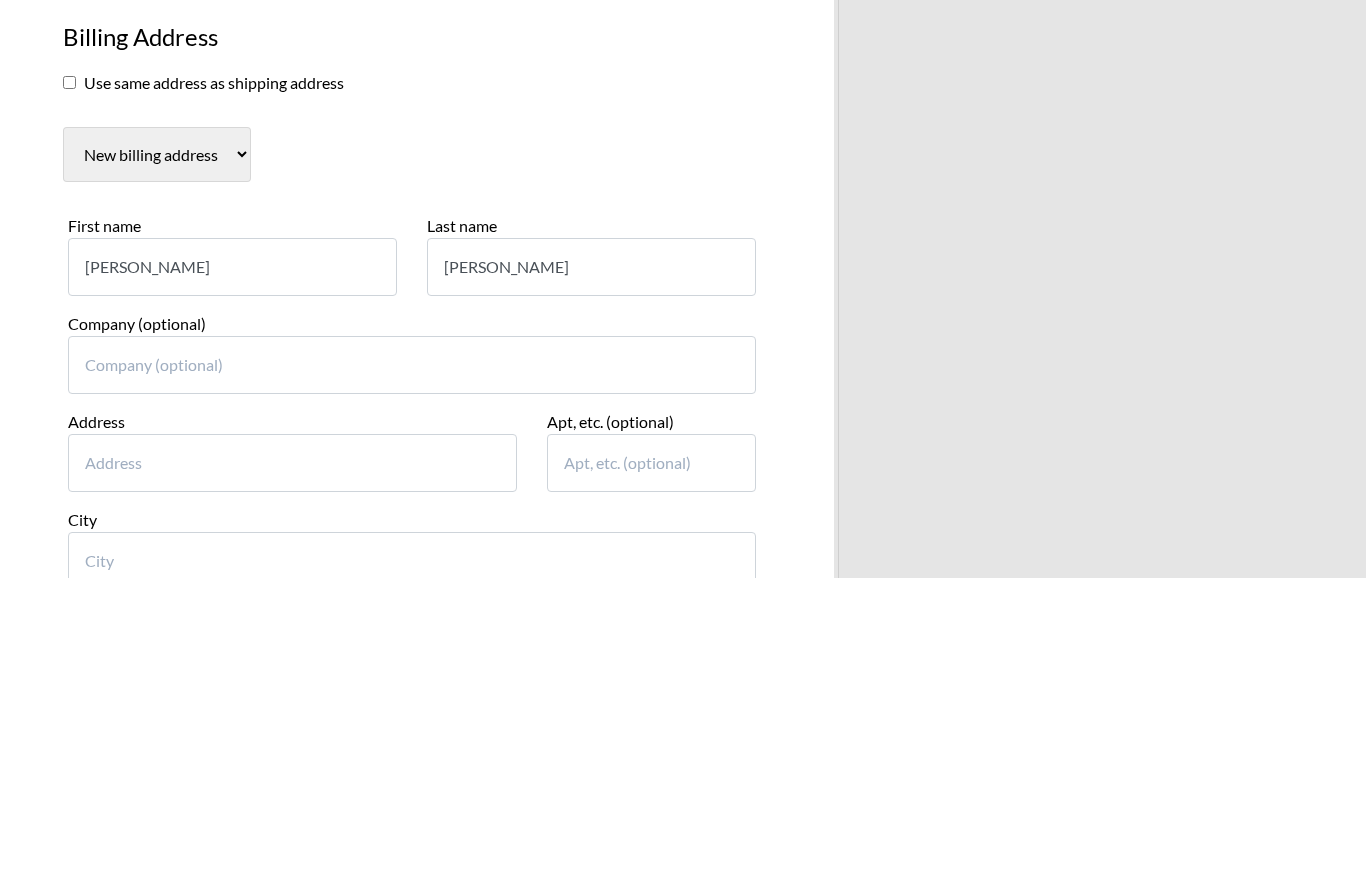click on "Address" at bounding box center [292, 779] 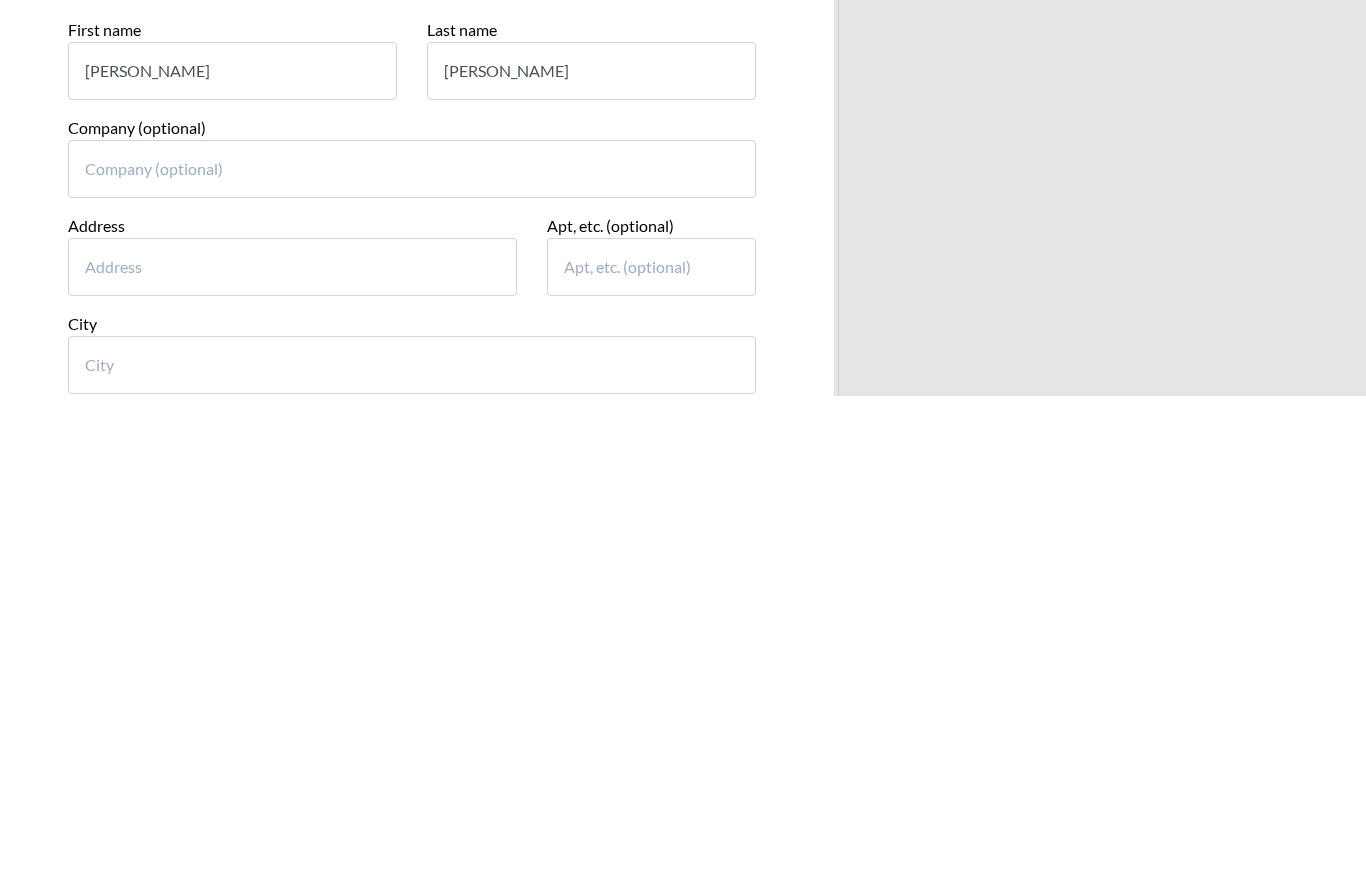 type on "[STREET_ADDRESS]" 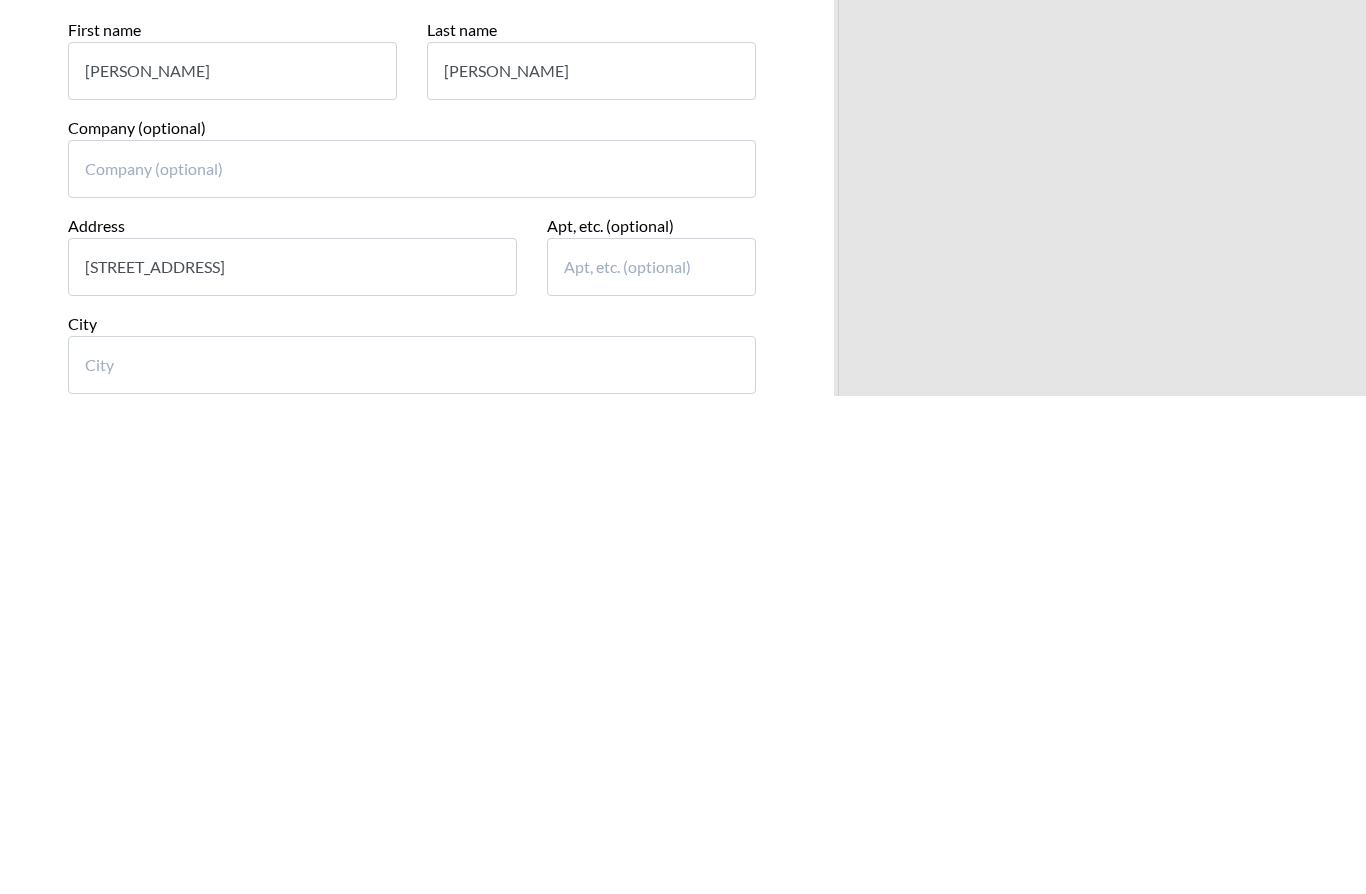 type on "[GEOGRAPHIC_DATA]" 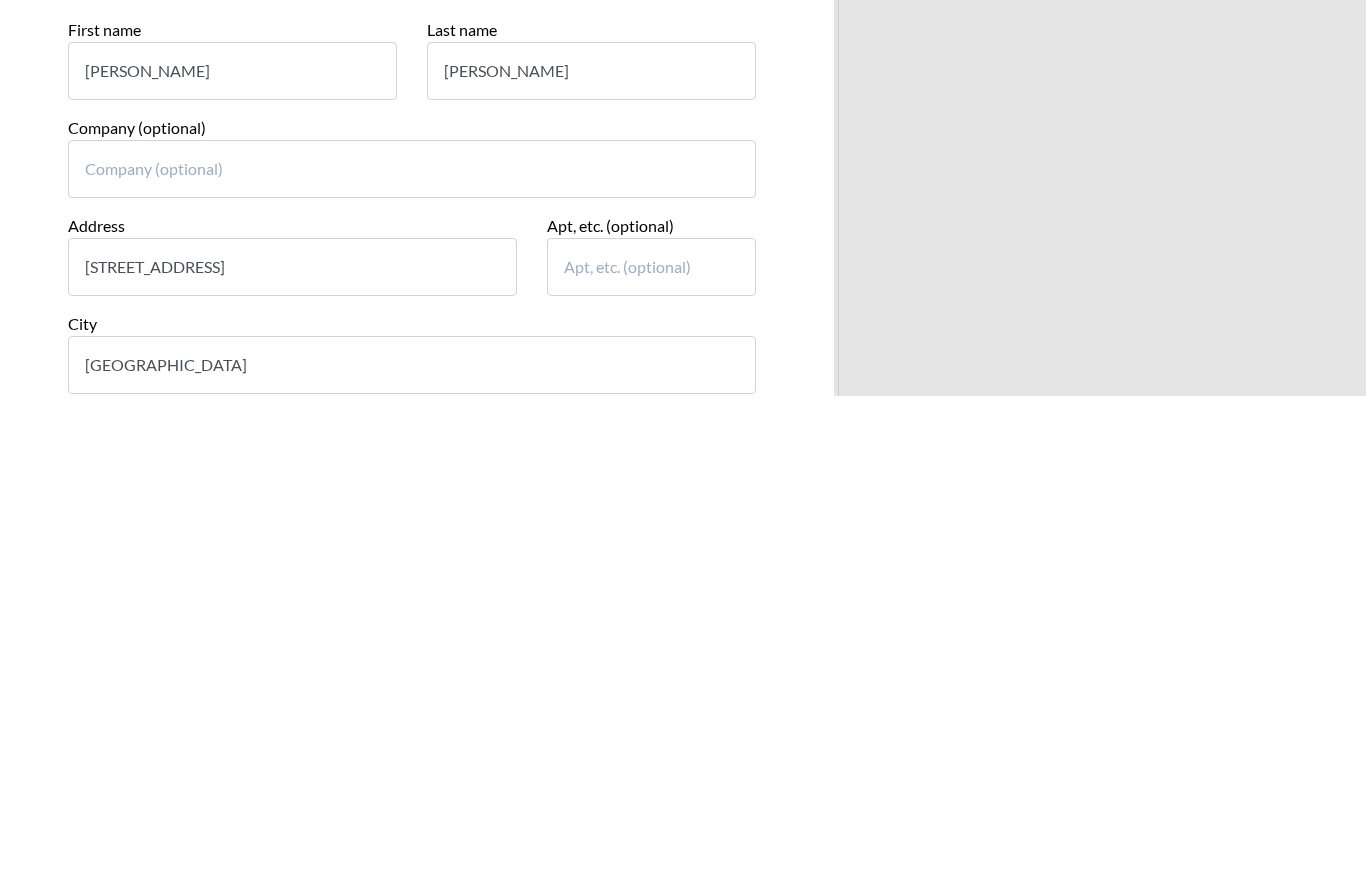select on "VA" 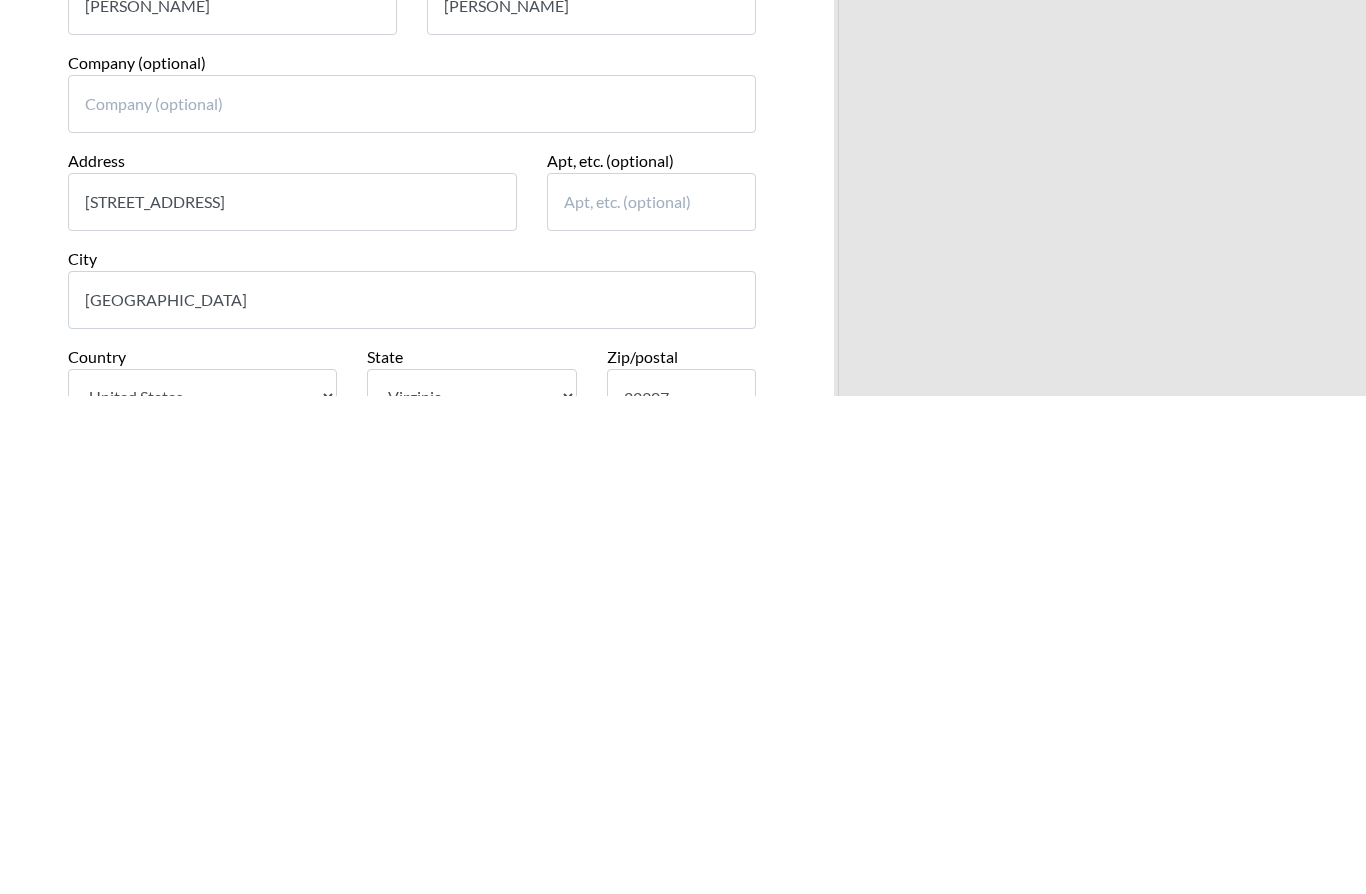 scroll, scrollTop: 800, scrollLeft: 0, axis: vertical 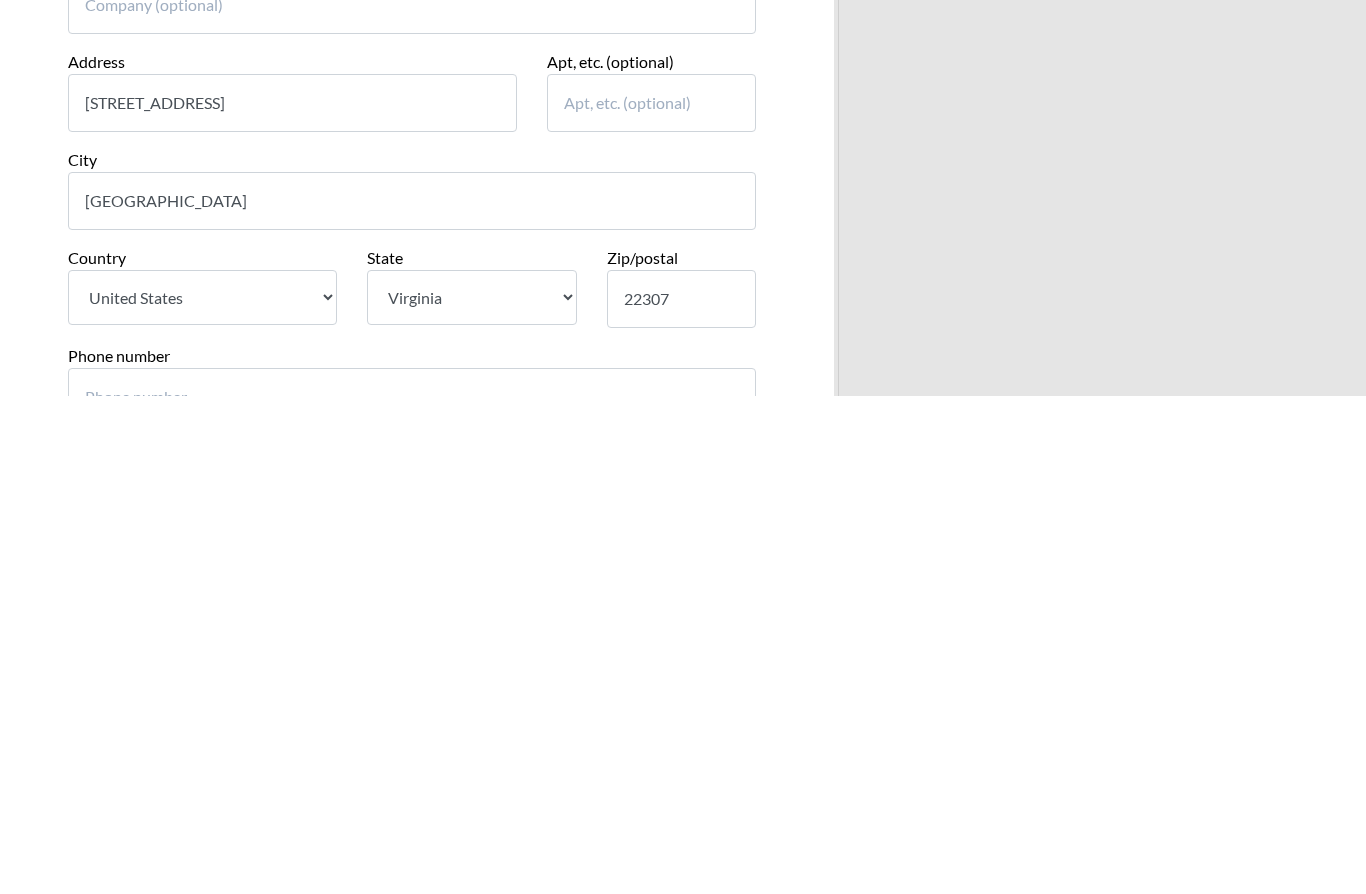 type on "7032981777" 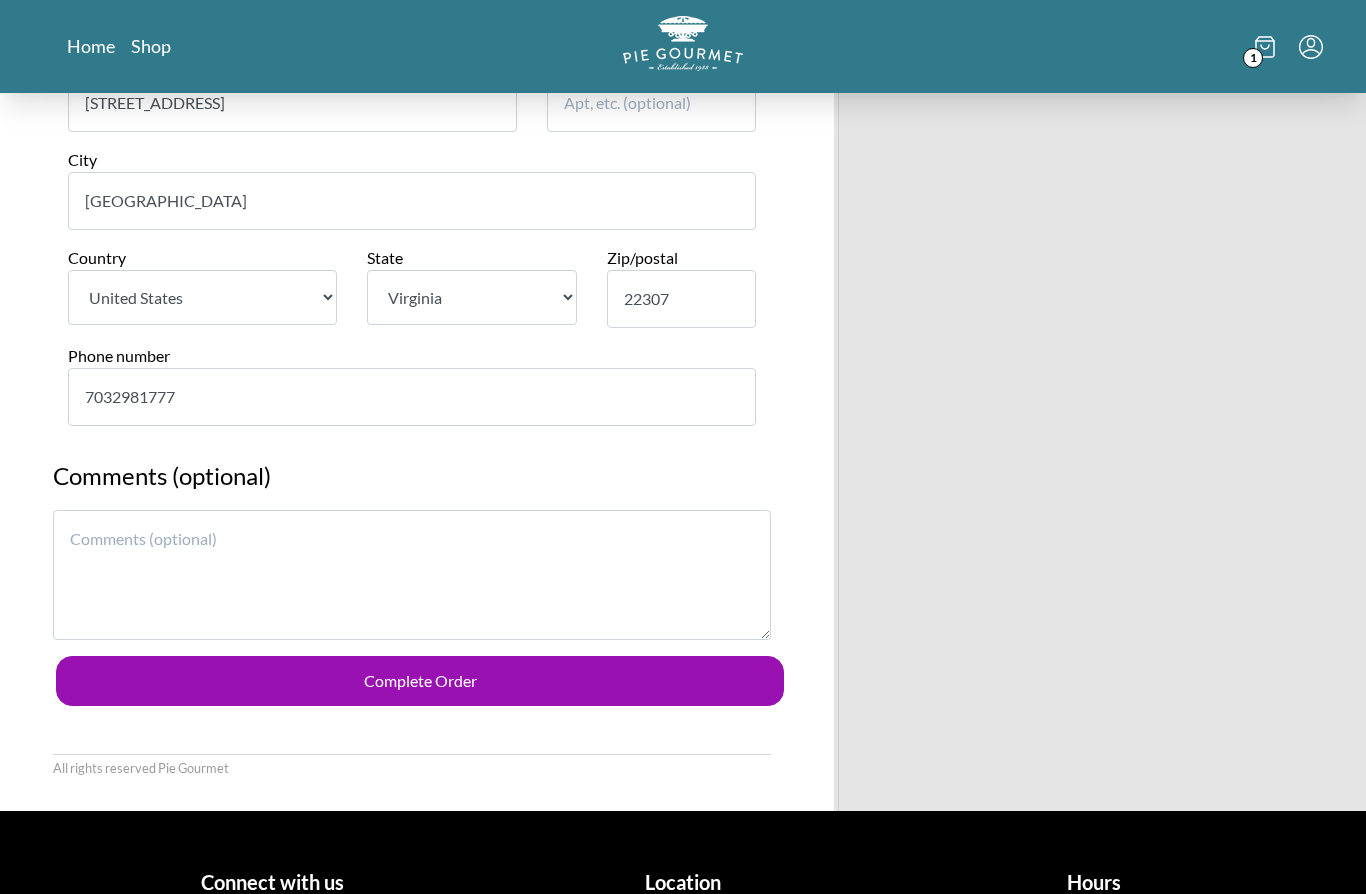 scroll, scrollTop: 1405, scrollLeft: 0, axis: vertical 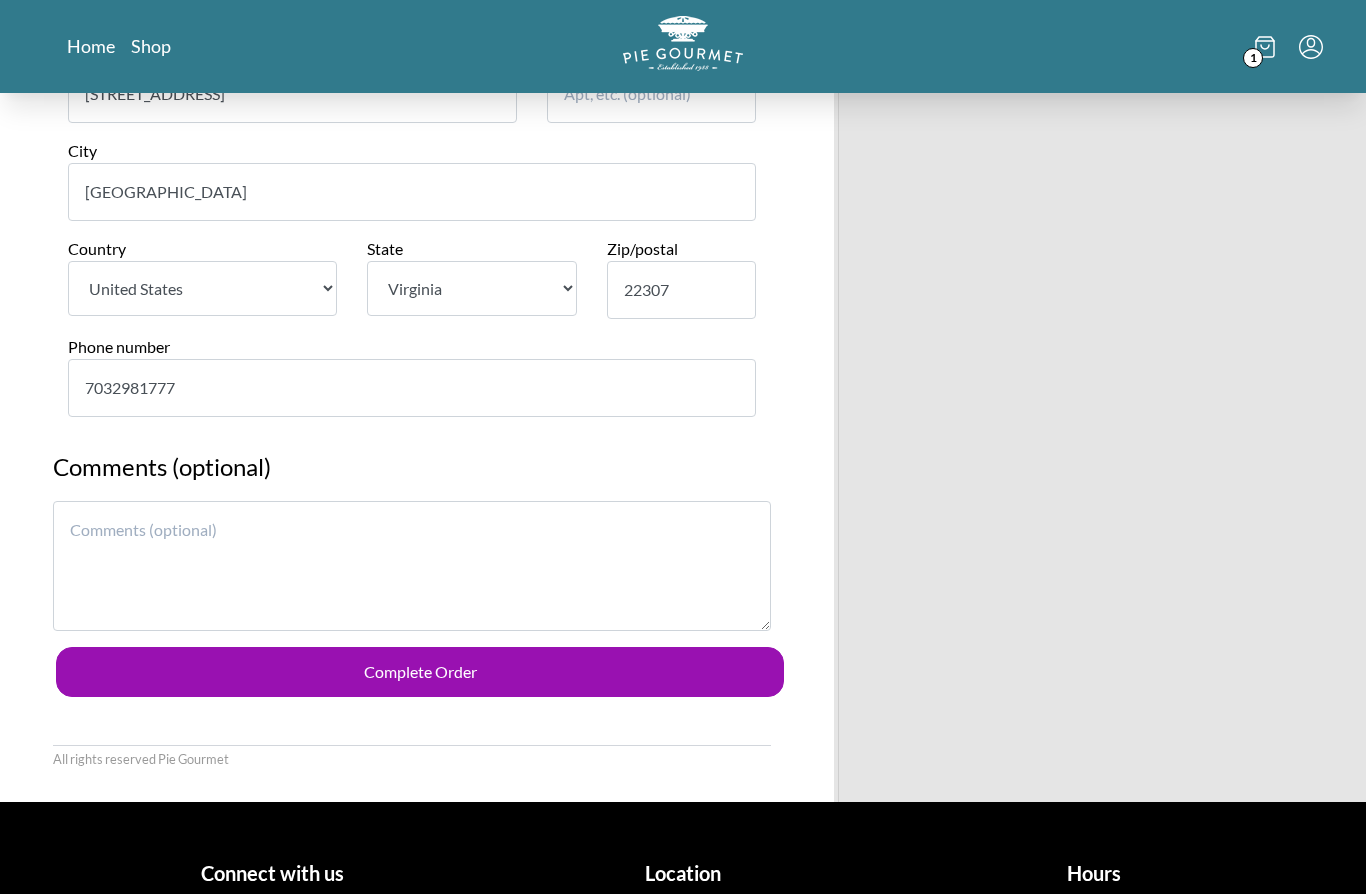 click on "Complete Order" at bounding box center [420, 672] 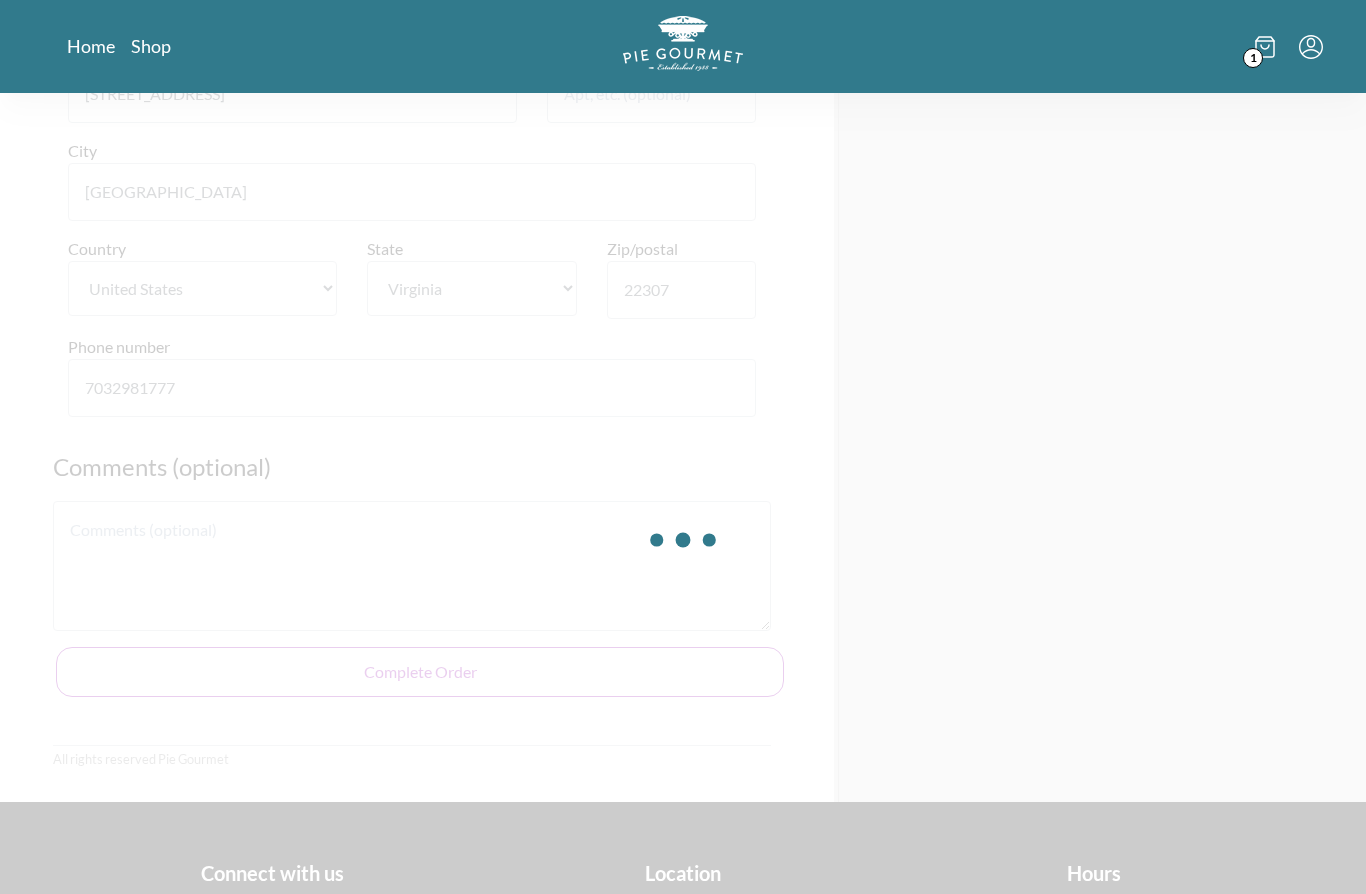 scroll, scrollTop: 0, scrollLeft: 0, axis: both 